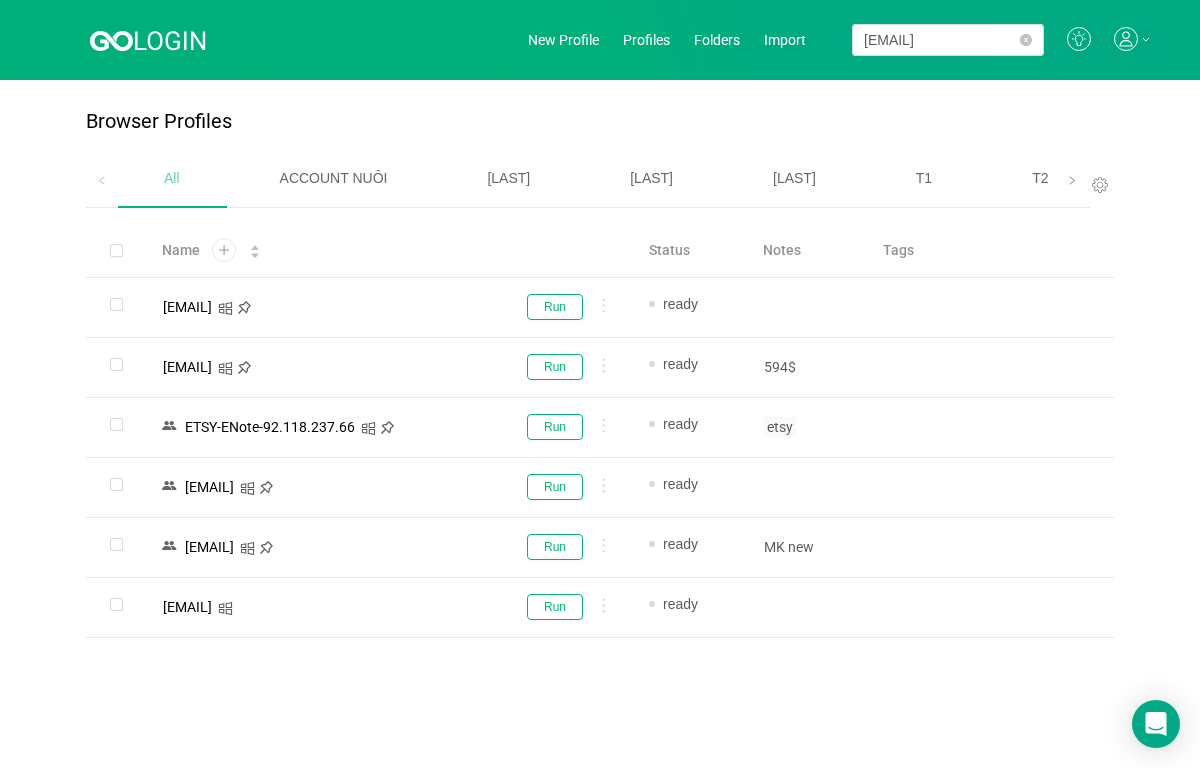 click at bounding box center [1026, 40] 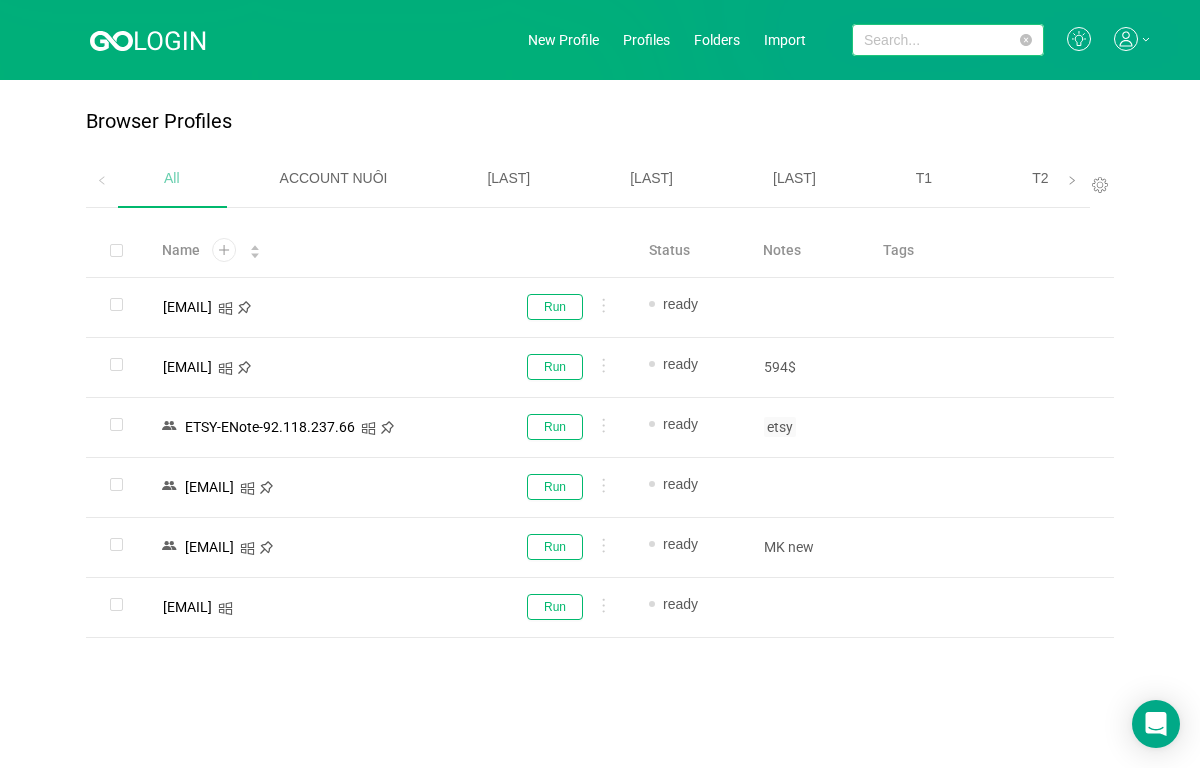 scroll, scrollTop: 0, scrollLeft: 0, axis: both 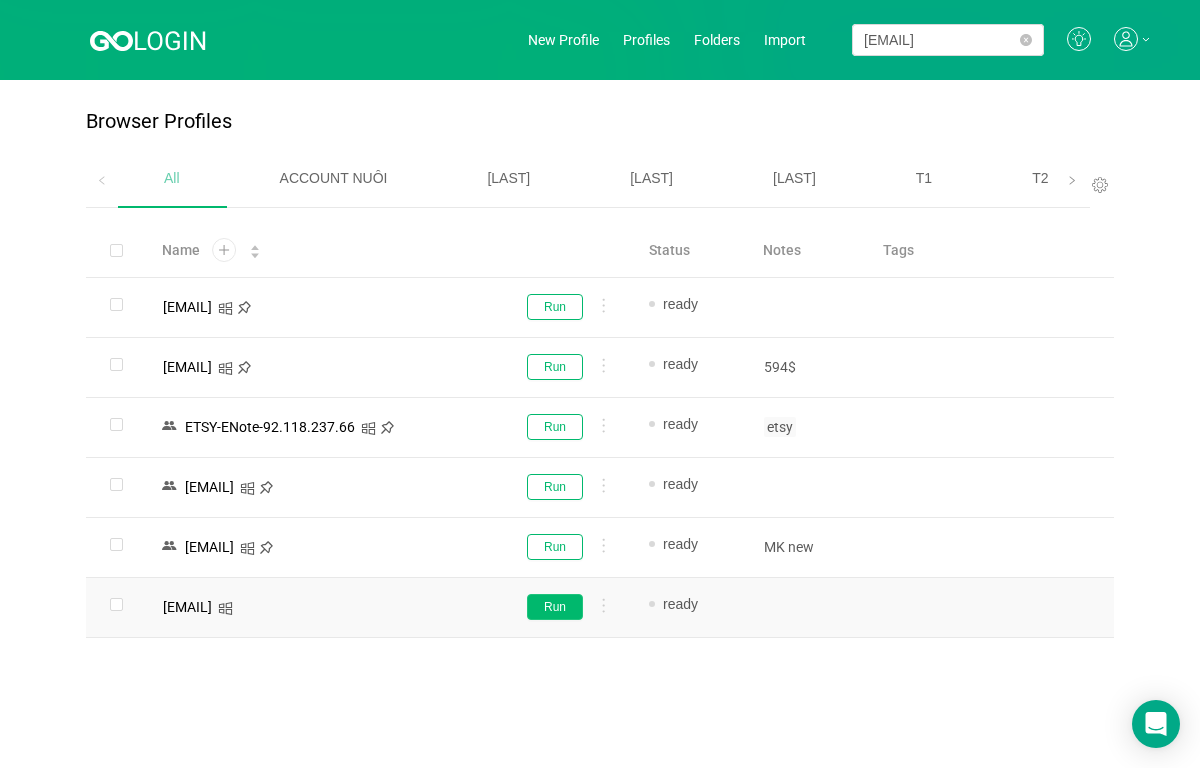 click on "Run" at bounding box center (555, 307) 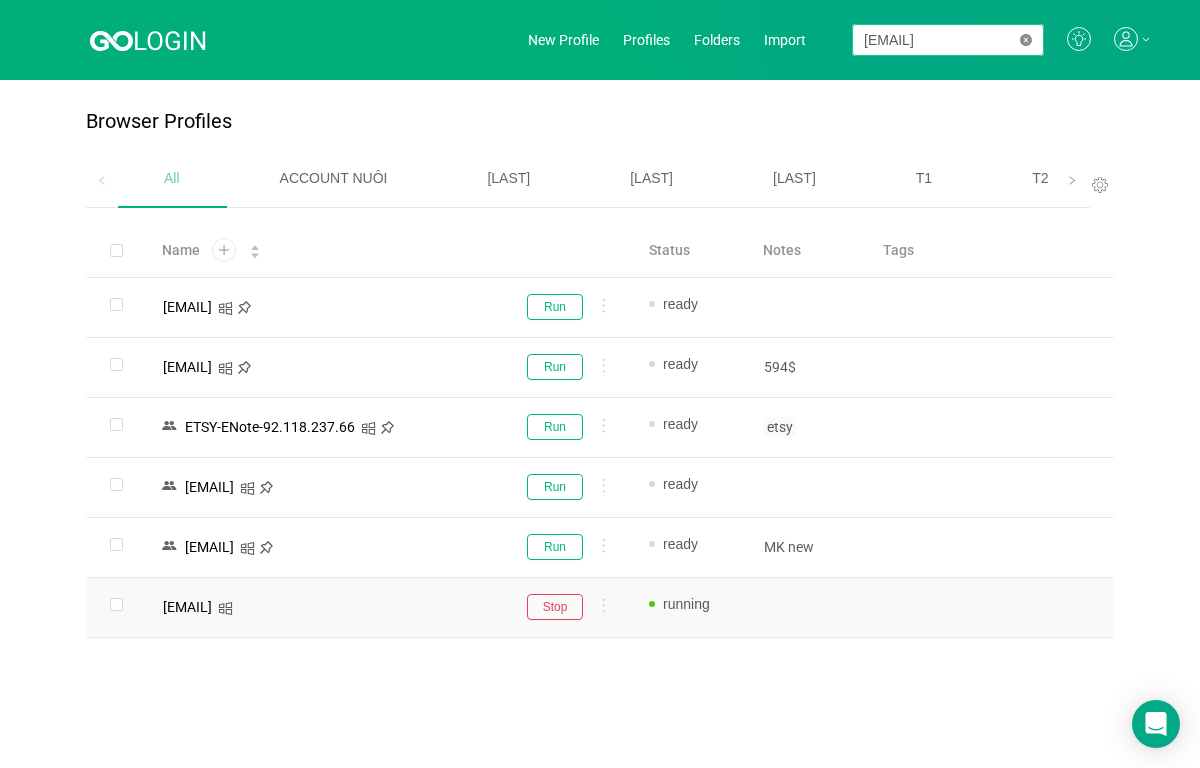 click at bounding box center [1026, 40] 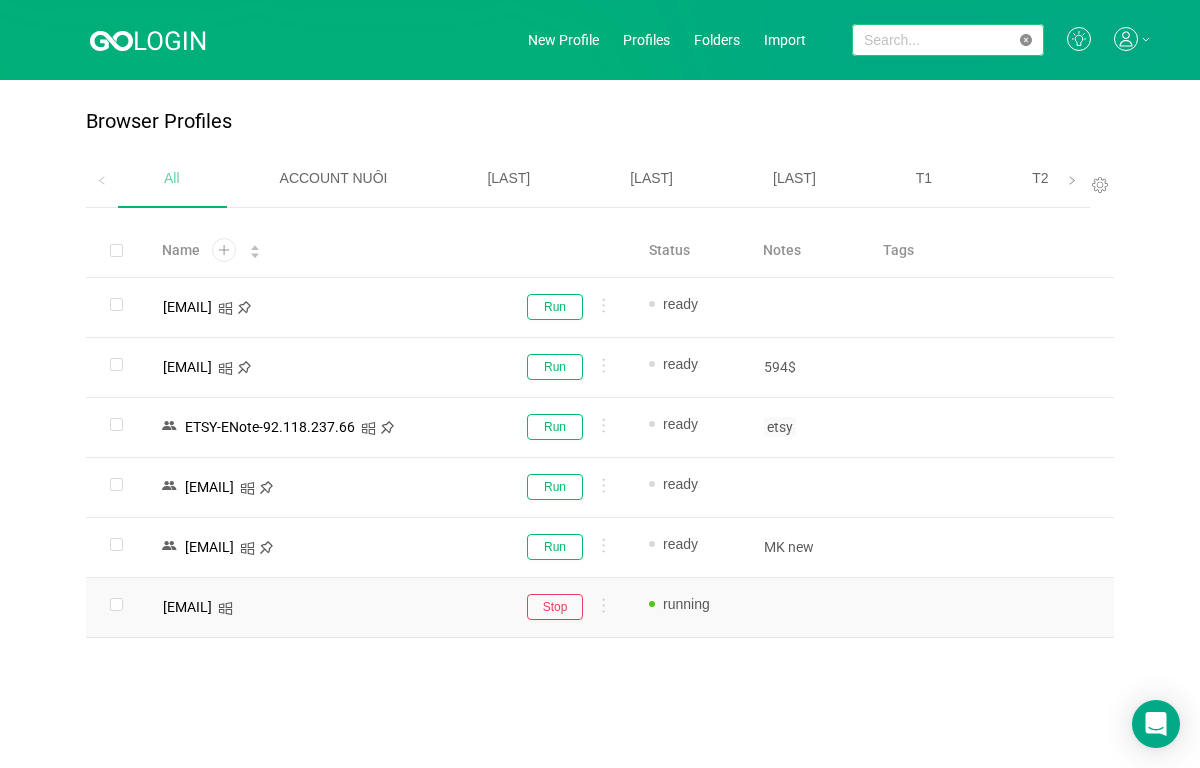 paste on "[EMAIL]" 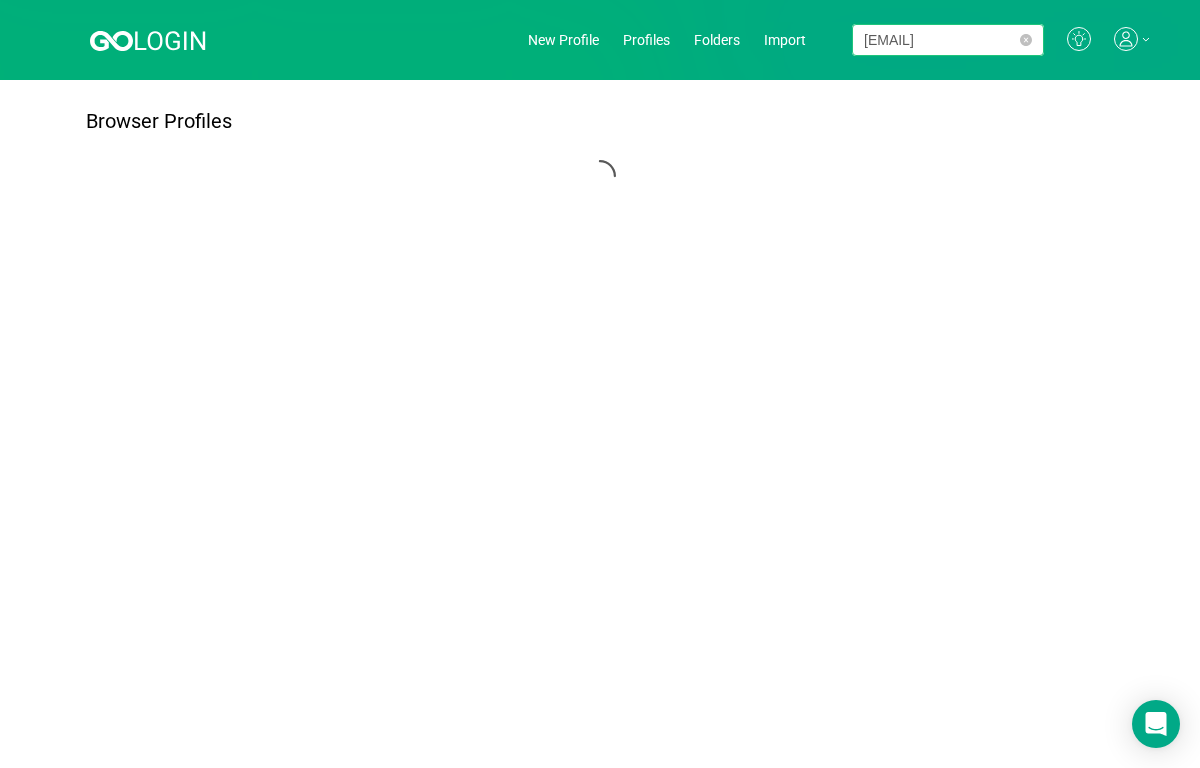 scroll, scrollTop: 0, scrollLeft: 90, axis: horizontal 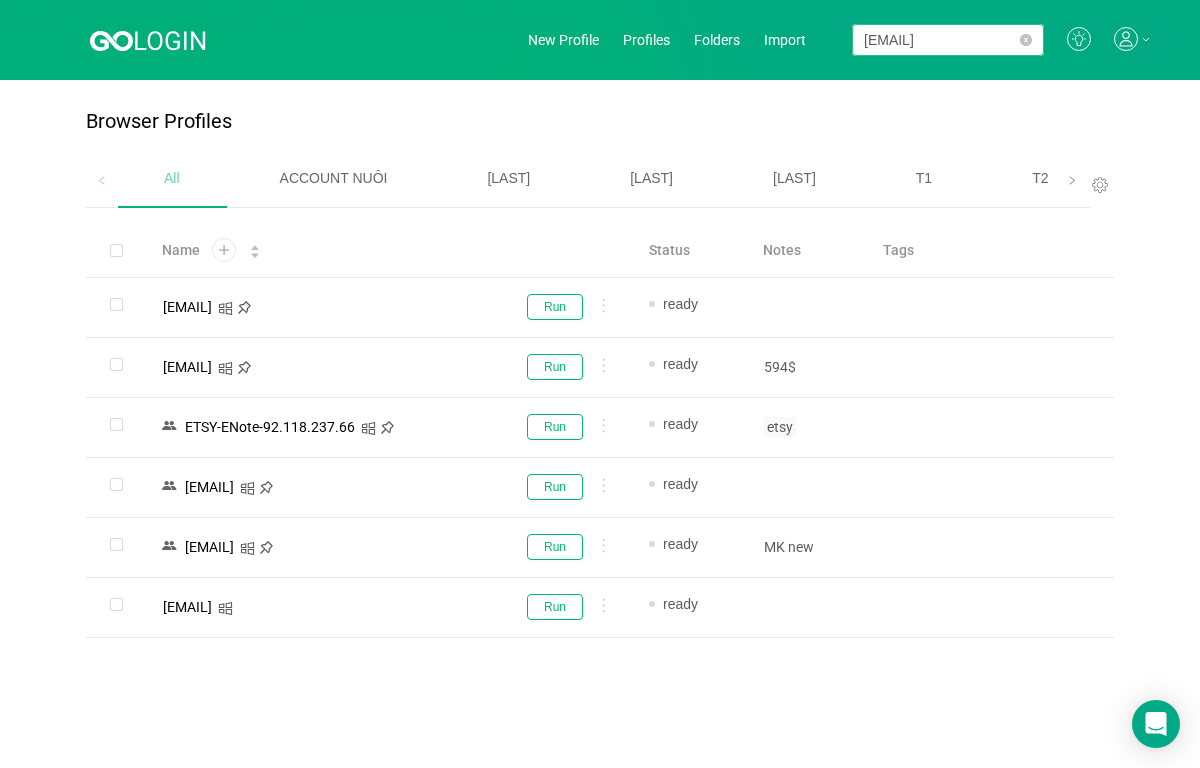 click on "[EMAIL]" at bounding box center (948, 40) 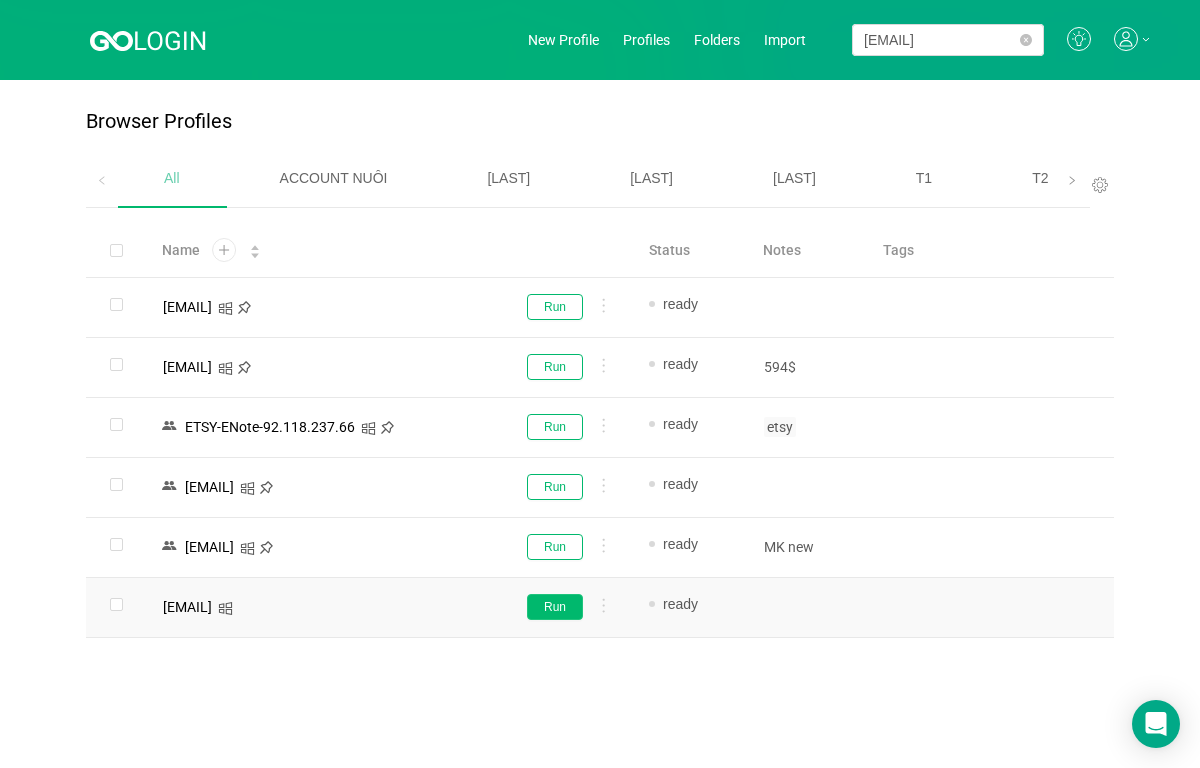 scroll, scrollTop: 0, scrollLeft: 0, axis: both 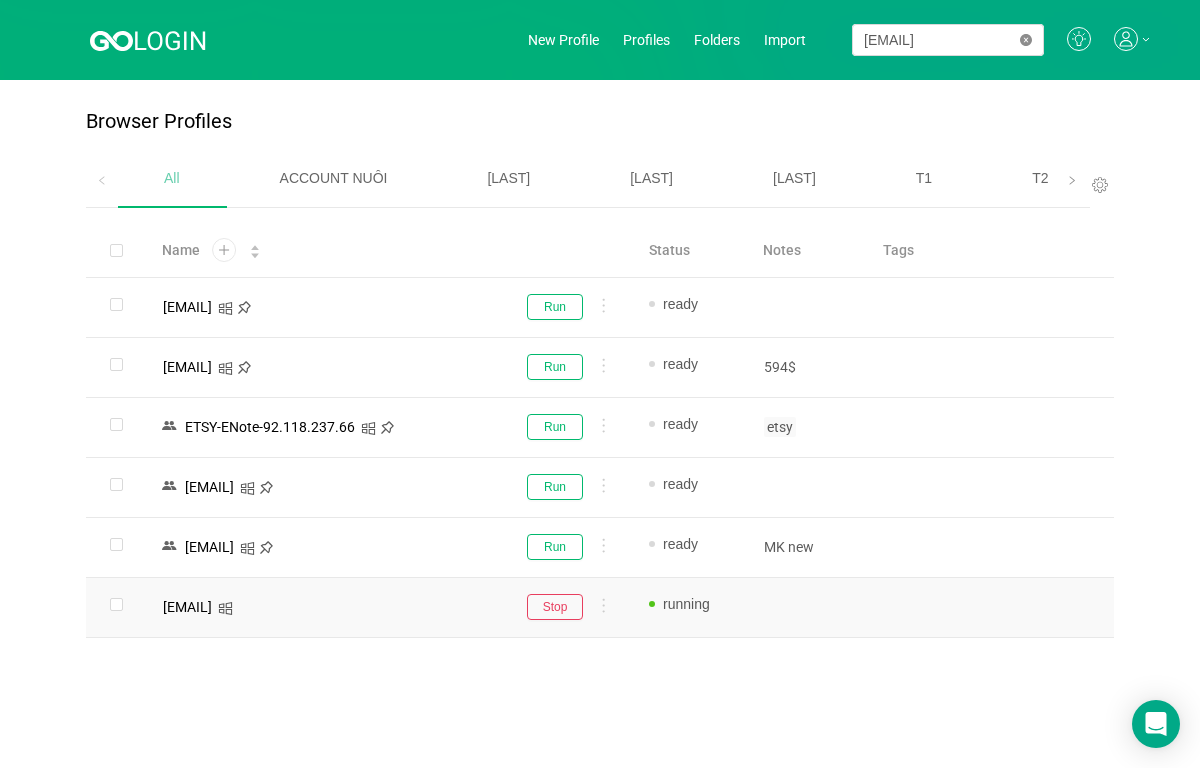 click at bounding box center (1026, 40) 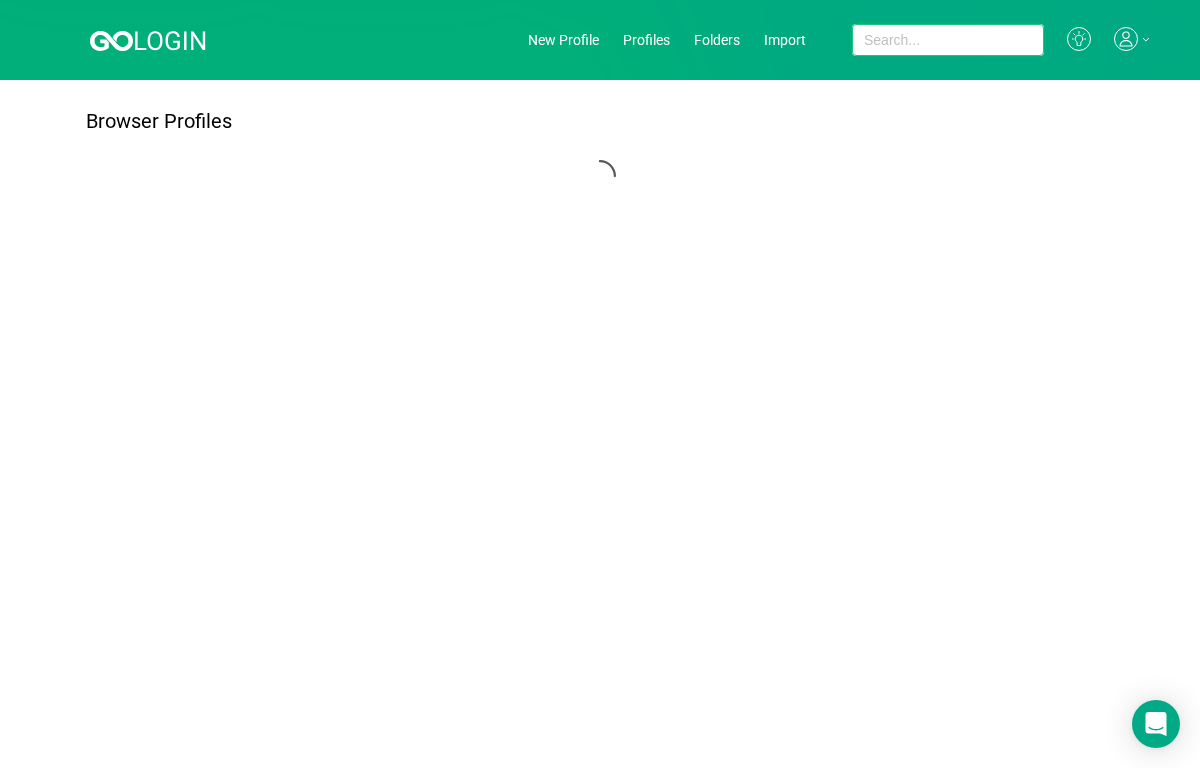 paste on "[EMAIL]" 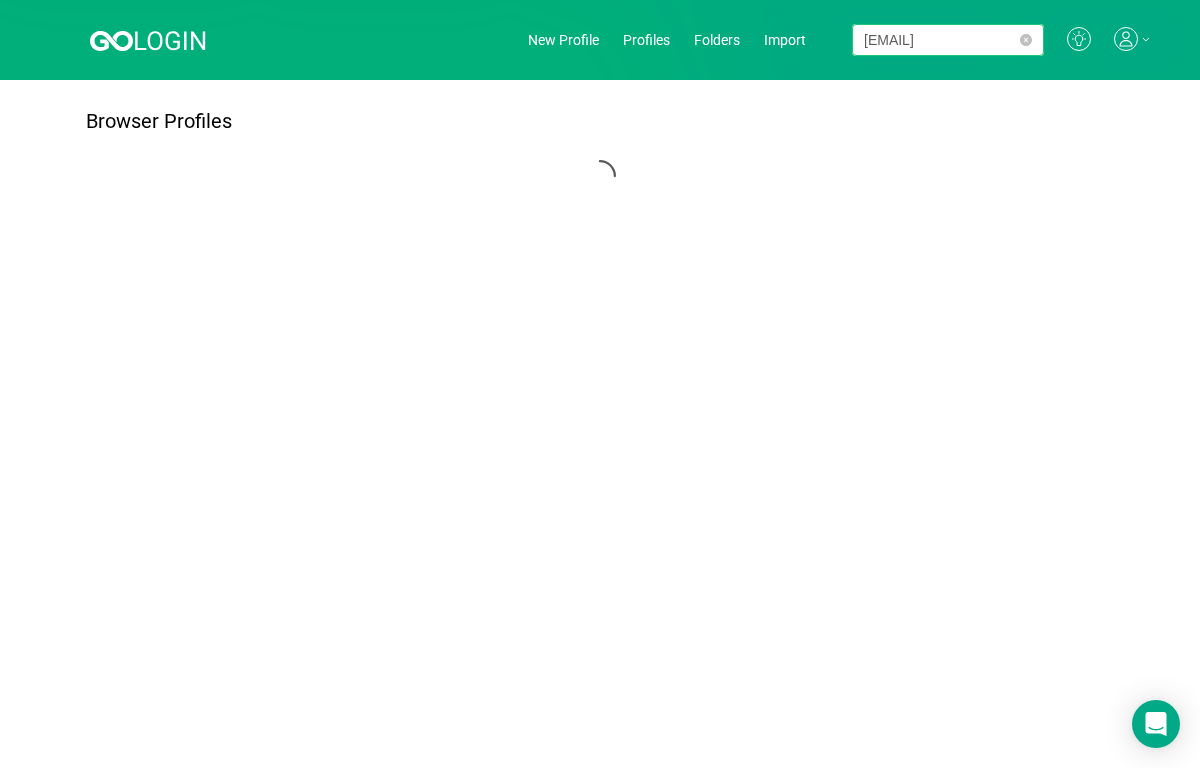 scroll, scrollTop: 0, scrollLeft: 112, axis: horizontal 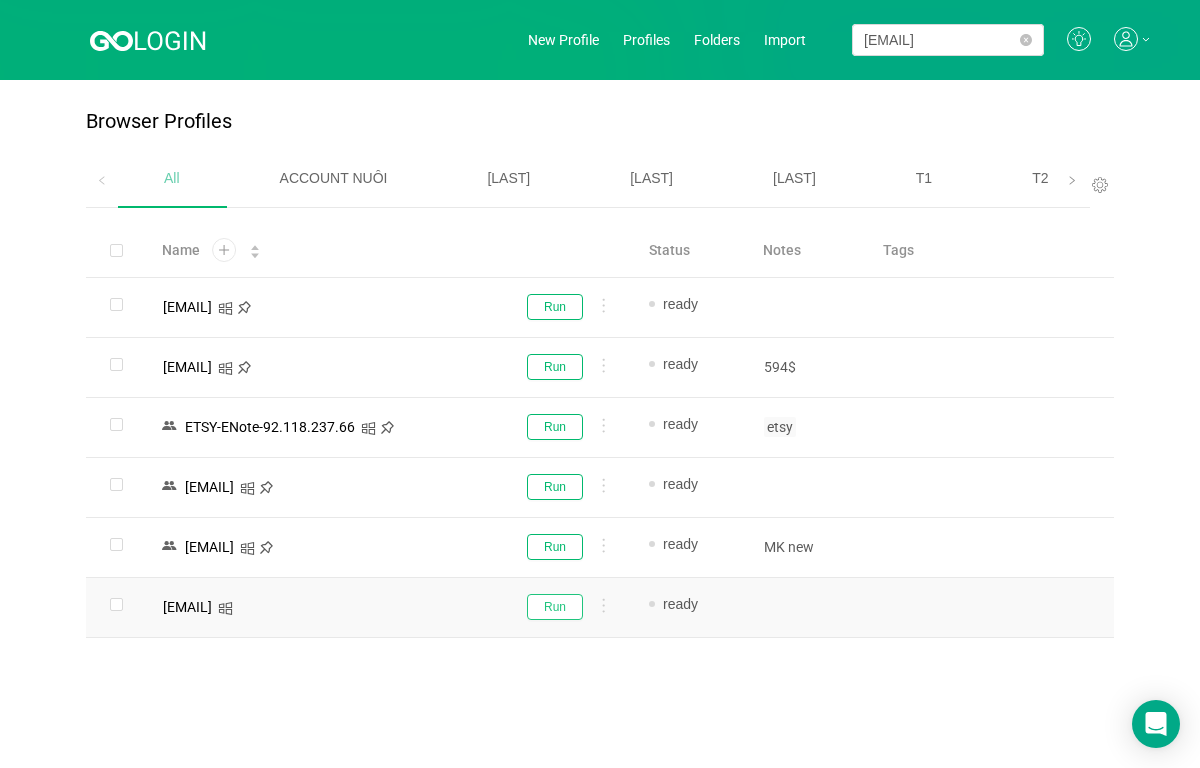 click on "Run" at bounding box center (555, 307) 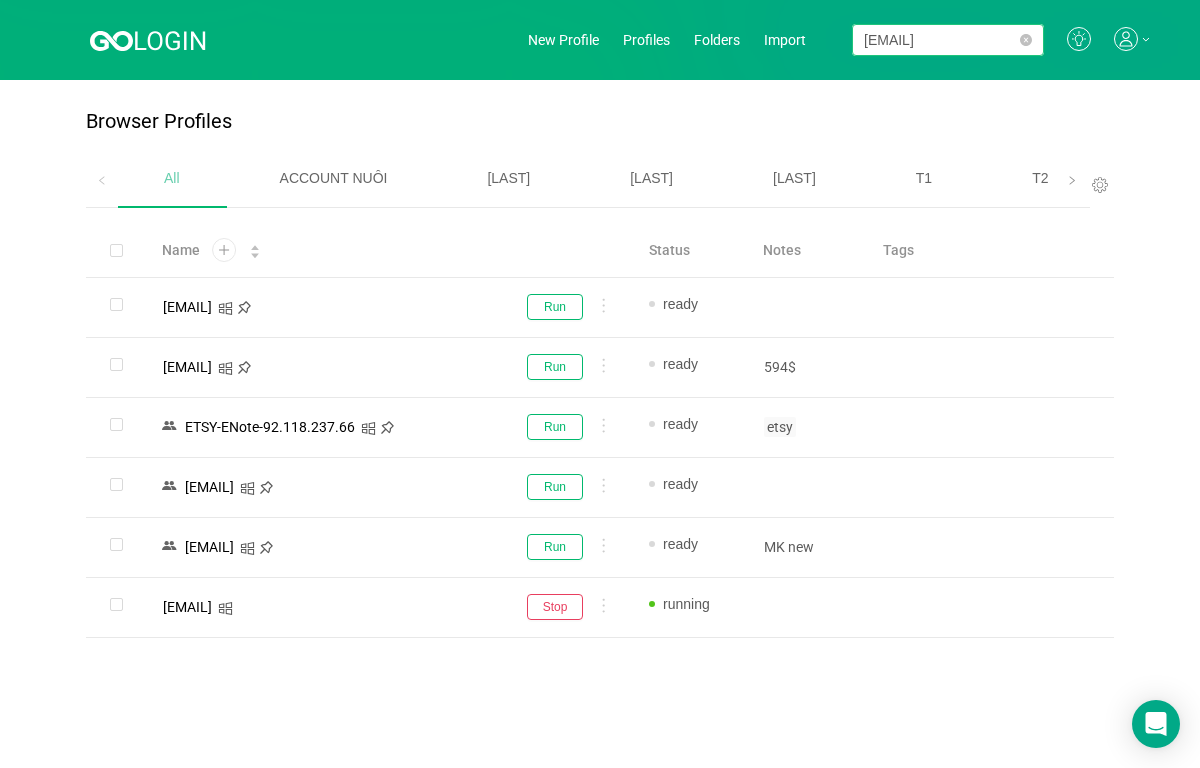 click on "[EMAIL]" at bounding box center [948, 40] 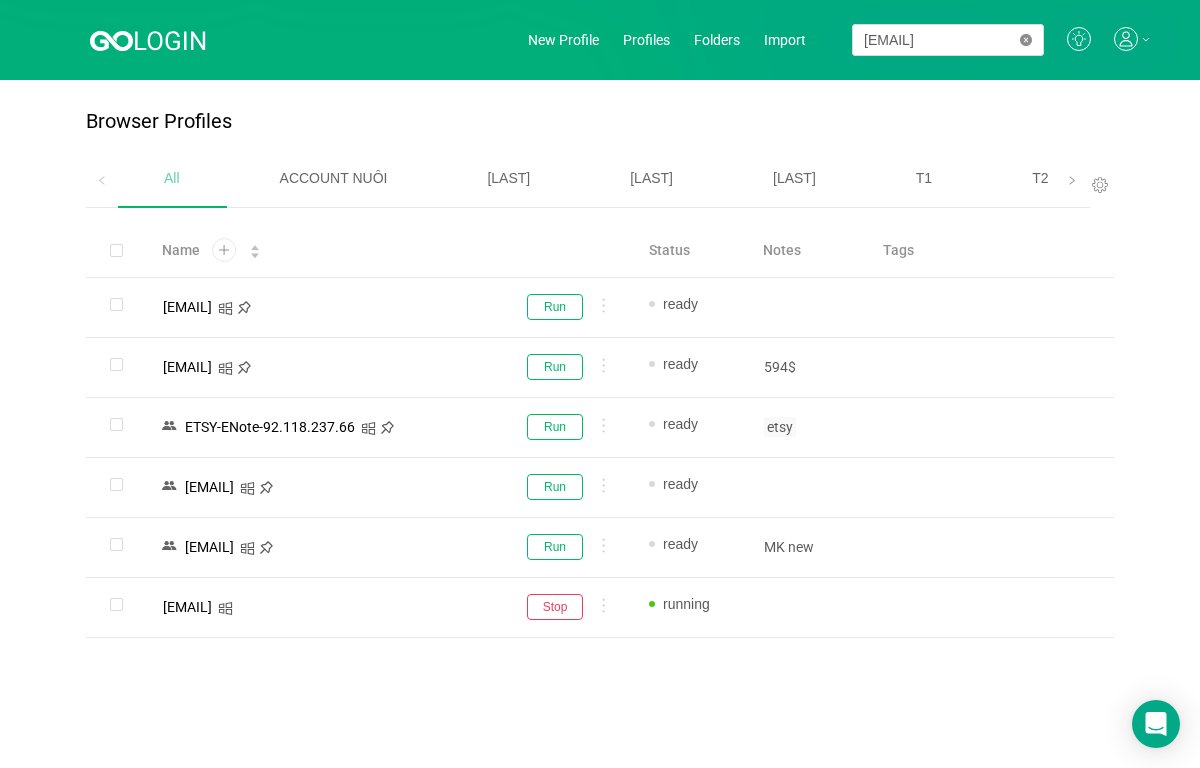 click at bounding box center [1026, 40] 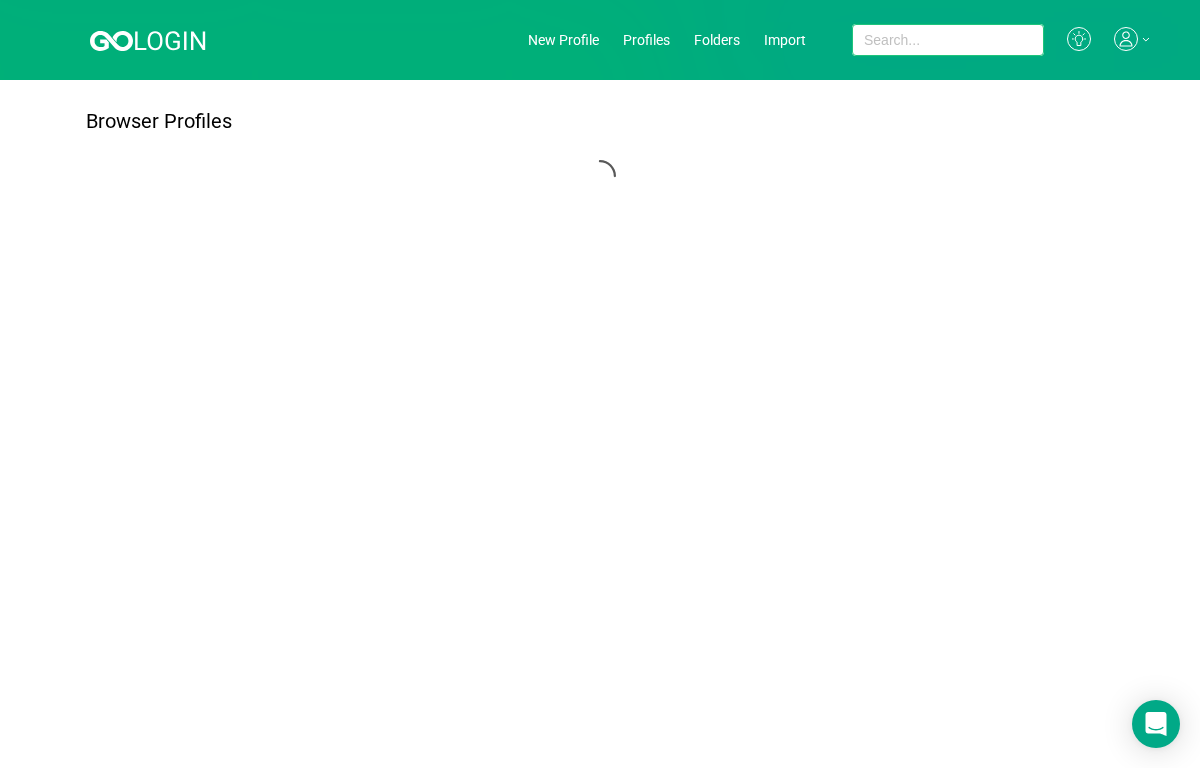 paste on "[EMAIL]" 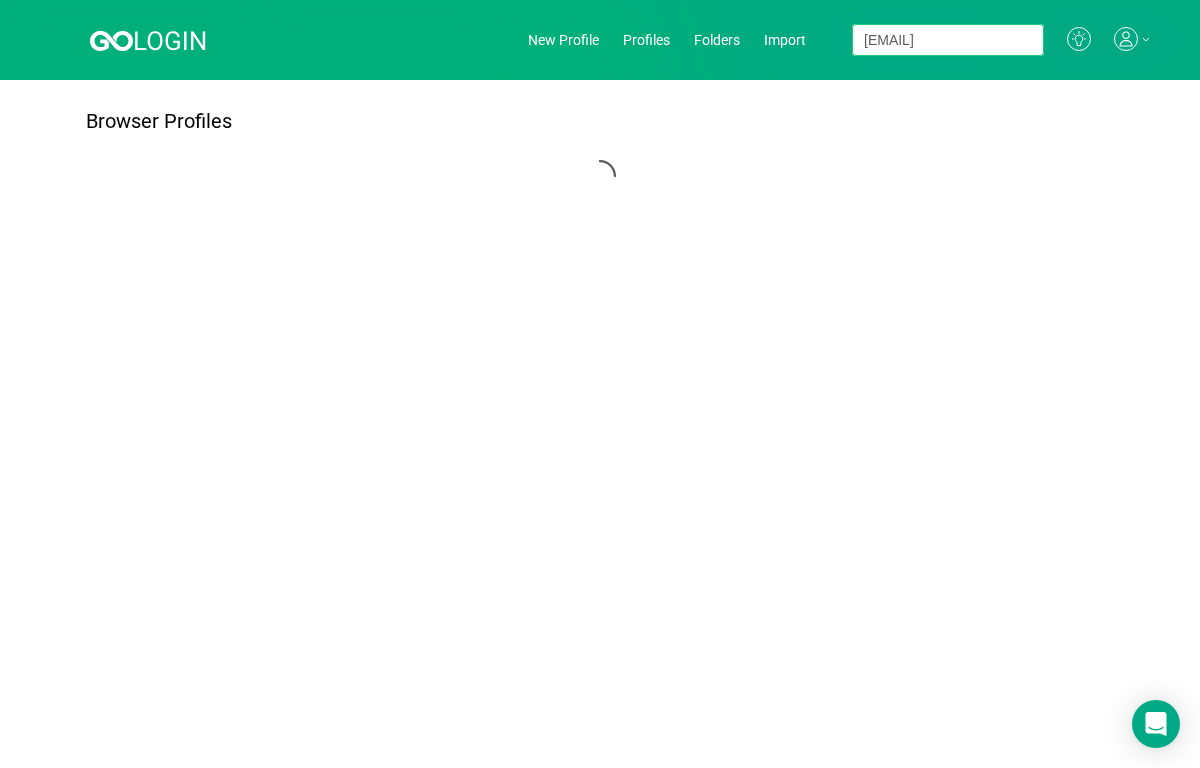 scroll, scrollTop: 0, scrollLeft: 56, axis: horizontal 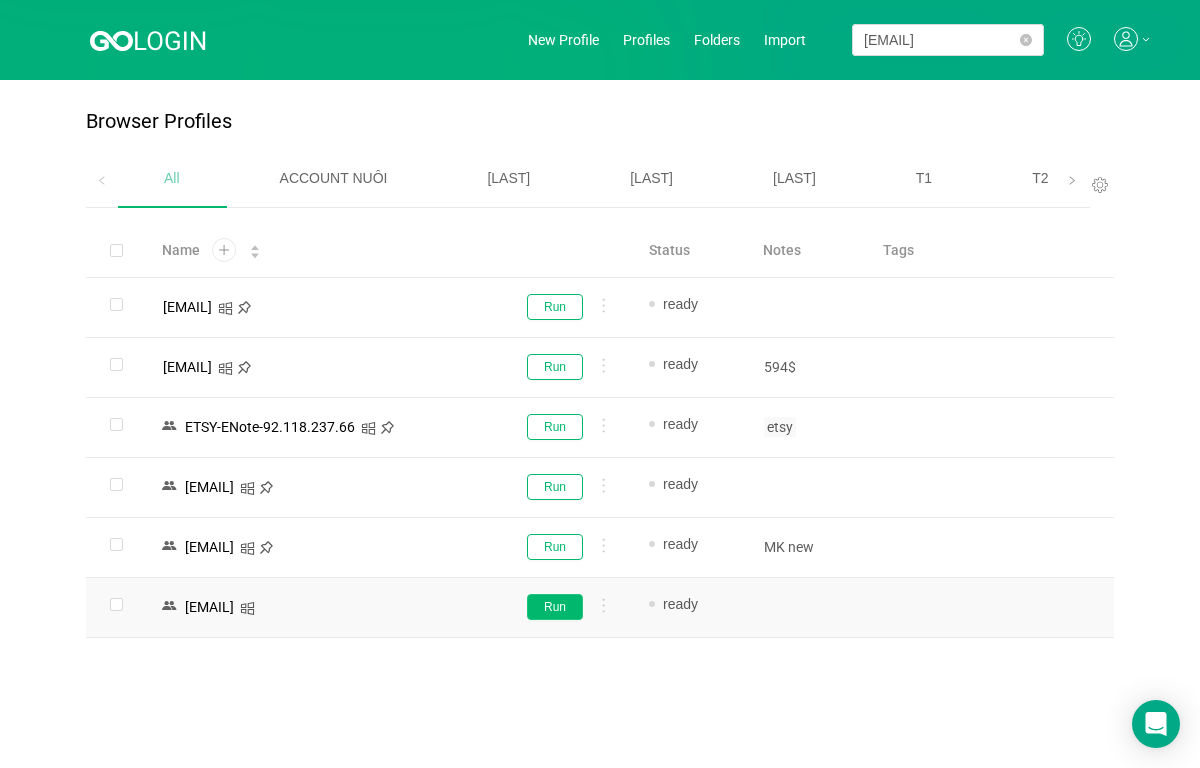 click on "Run" at bounding box center (555, 307) 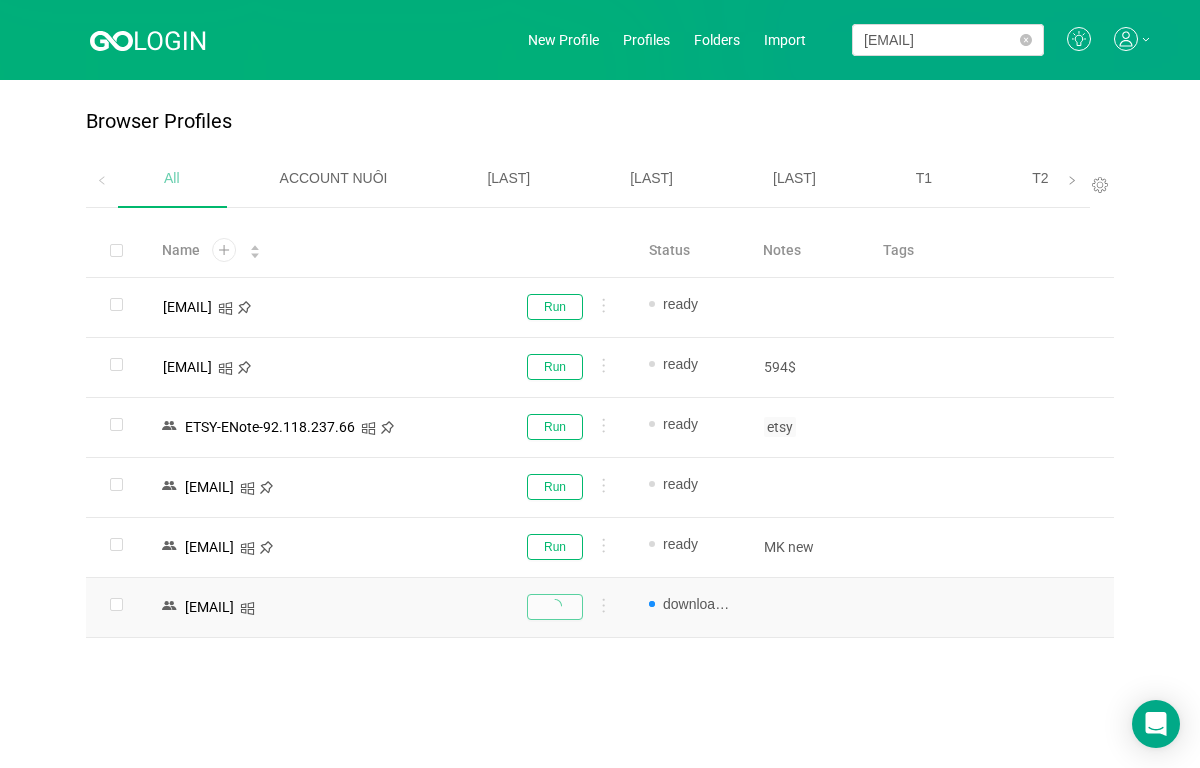 scroll, scrollTop: 0, scrollLeft: 0, axis: both 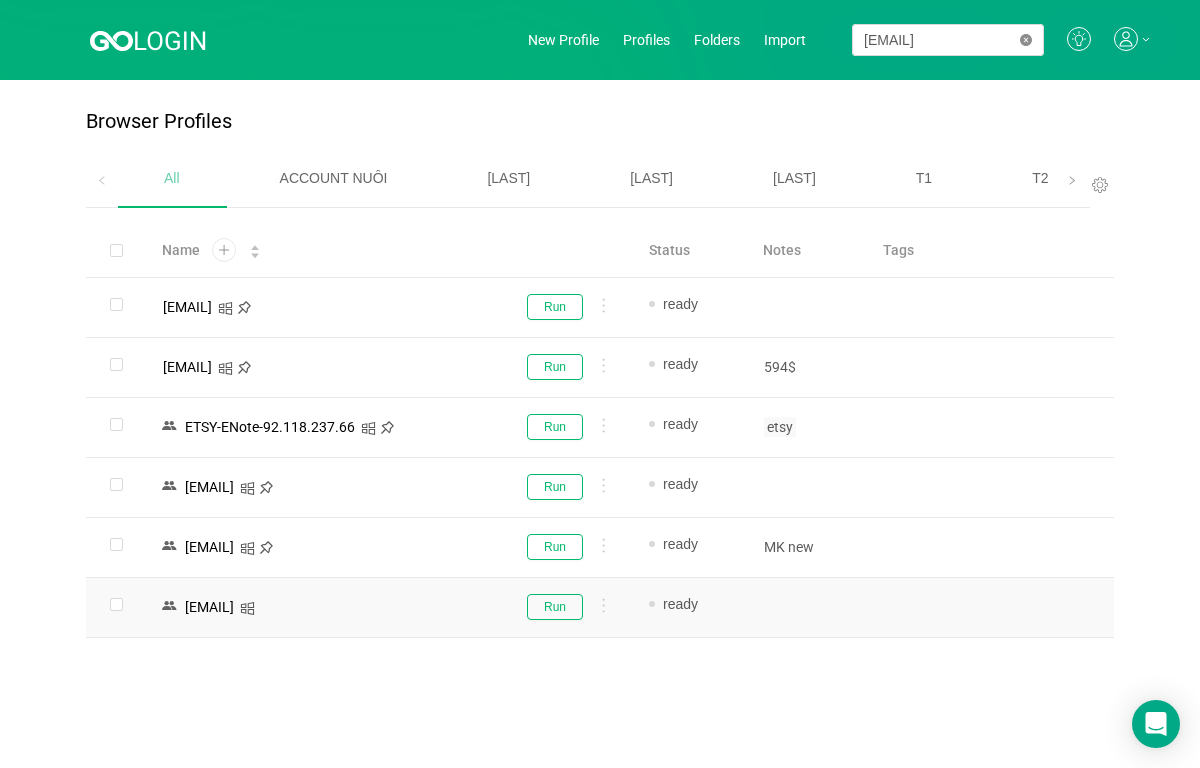 click at bounding box center [1026, 40] 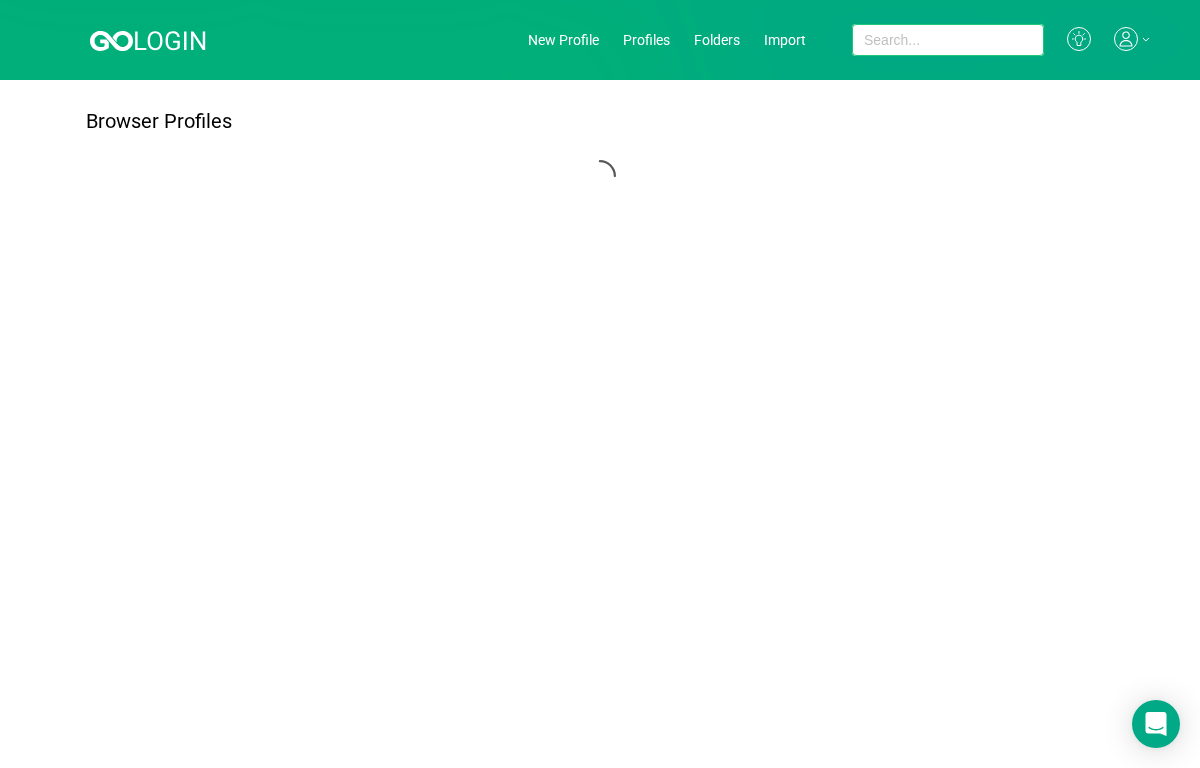 paste on "[EMAIL]" 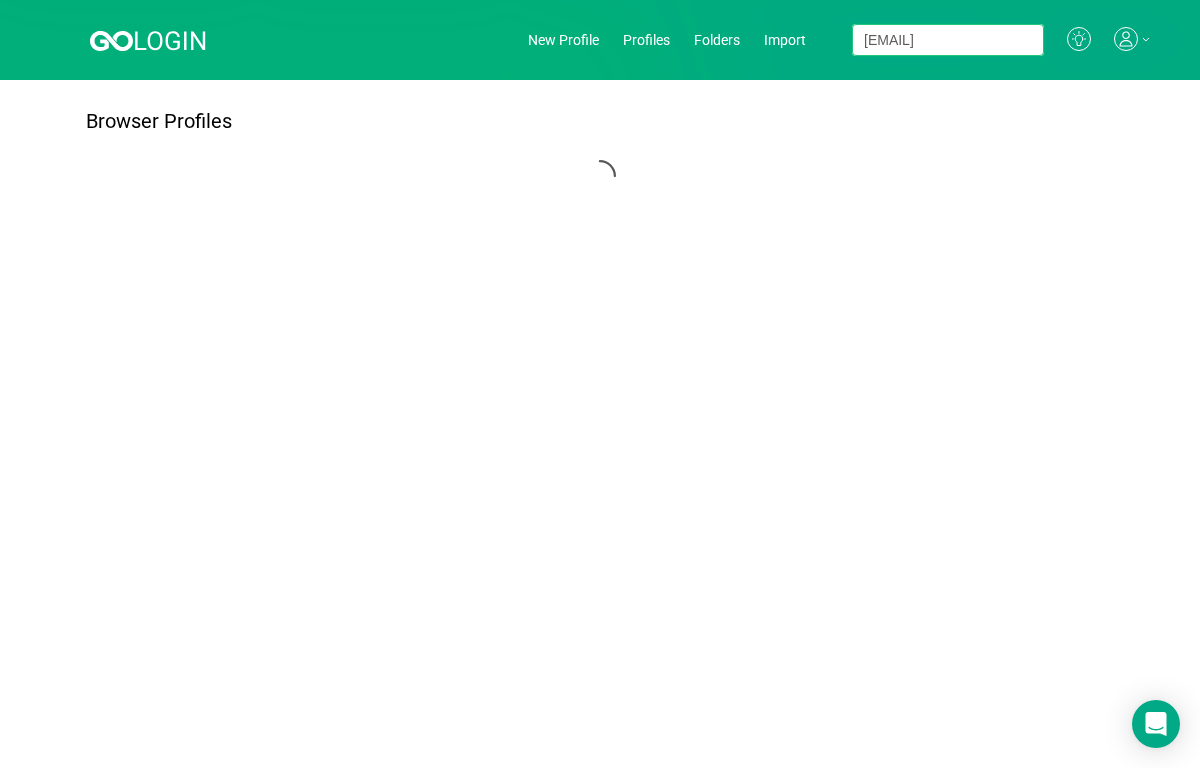 scroll, scrollTop: 0, scrollLeft: 80, axis: horizontal 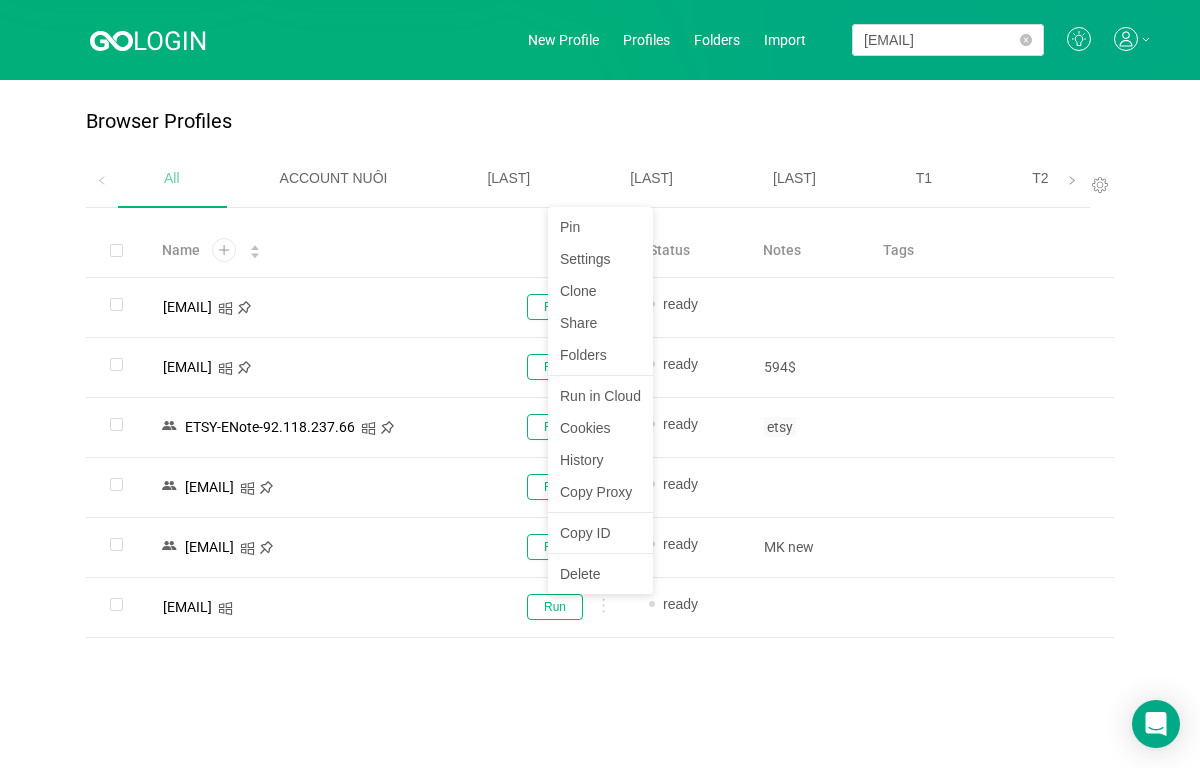 click on "Pin Settings Clone Share Folders Run in Cloud Cookies History Copy Proxy Copy ID Delete" at bounding box center (600, 400) 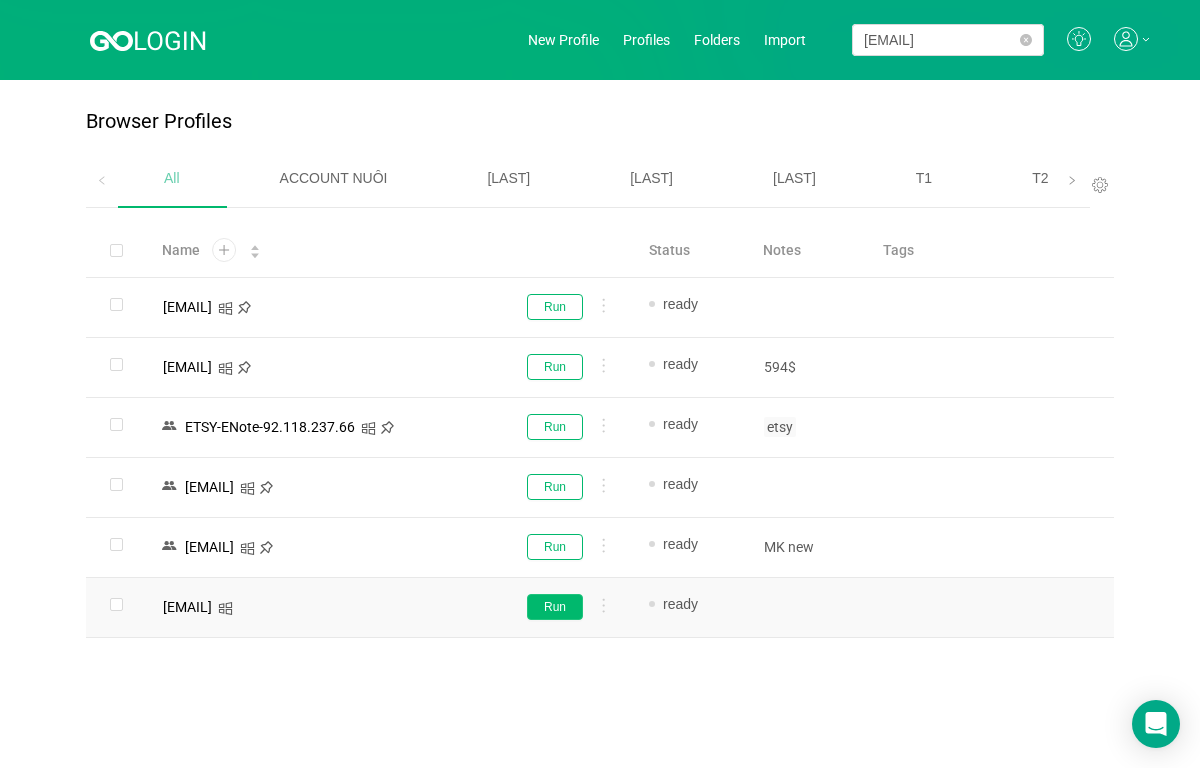click on "Run" at bounding box center [555, 307] 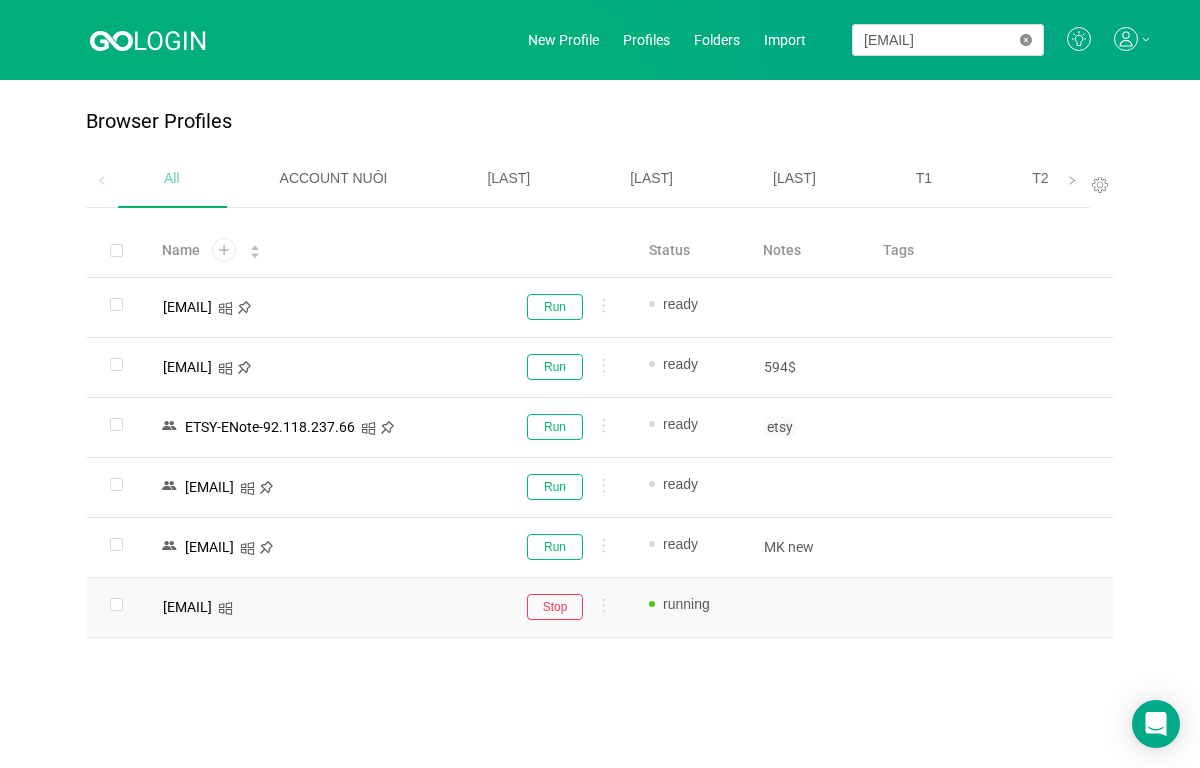 click at bounding box center (1026, 40) 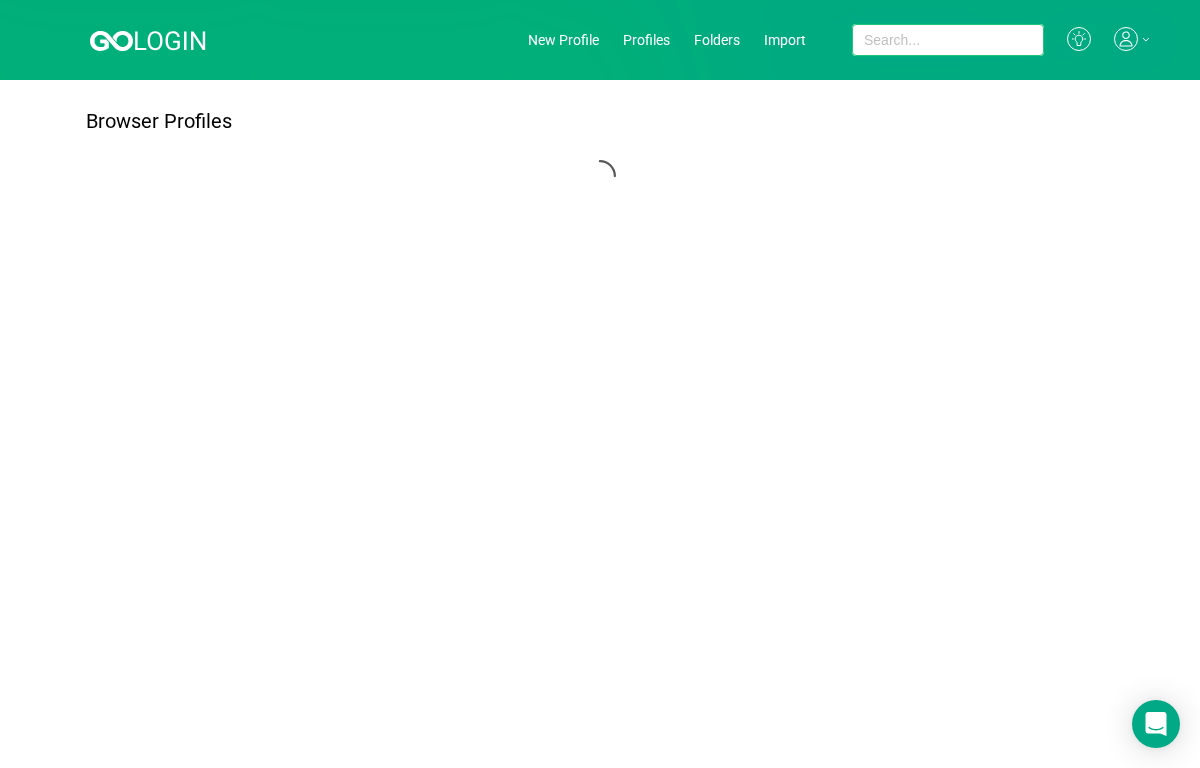 paste on "[EMAIL]" 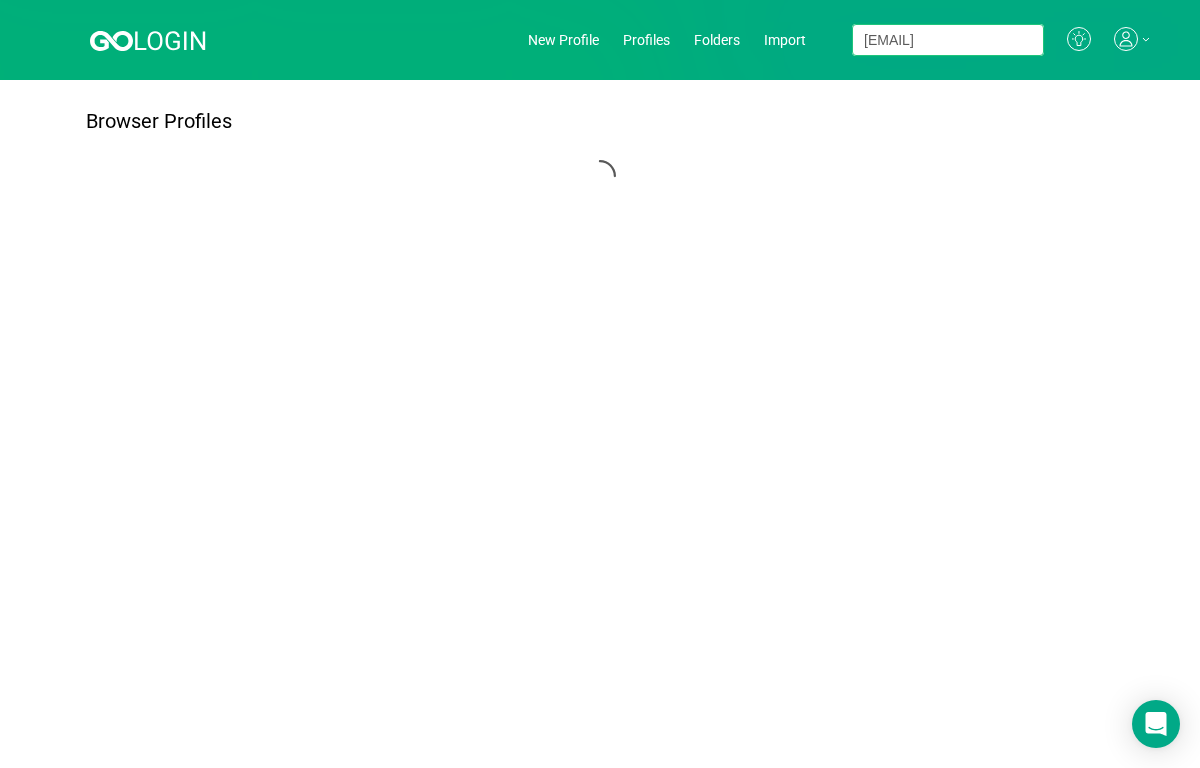 scroll, scrollTop: 0, scrollLeft: 52, axis: horizontal 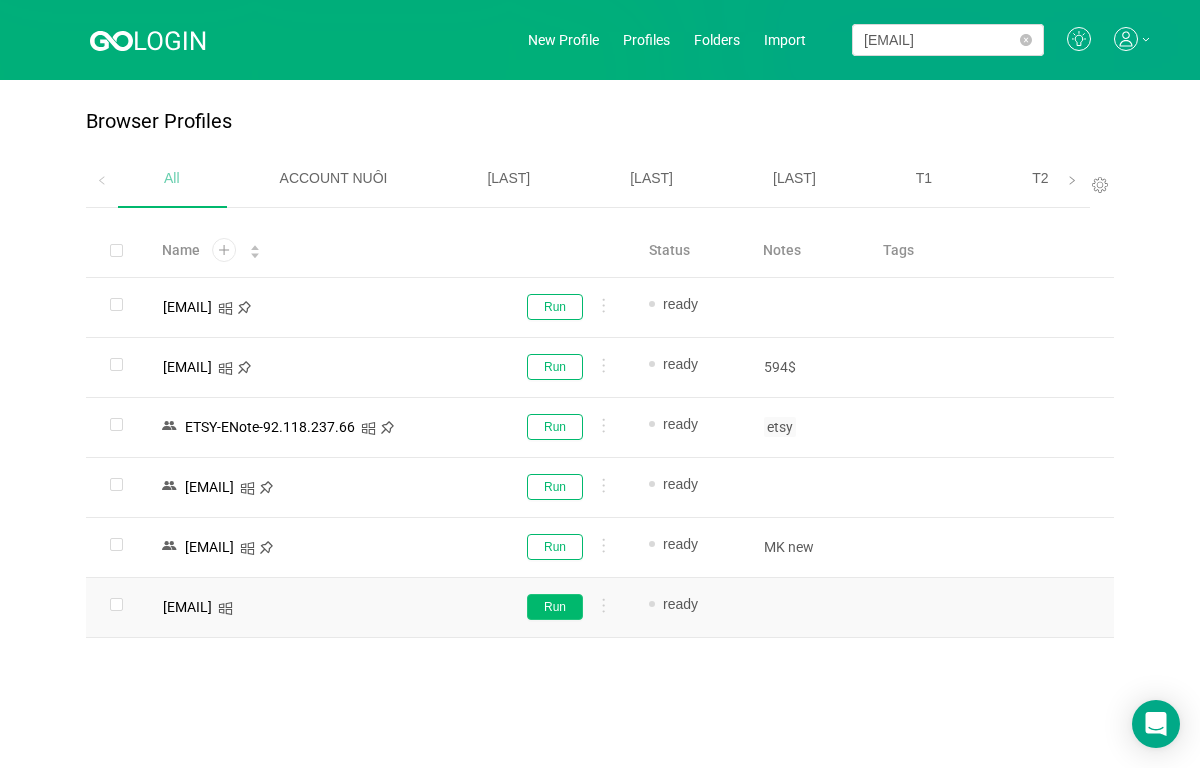 click on "Run" at bounding box center [555, 307] 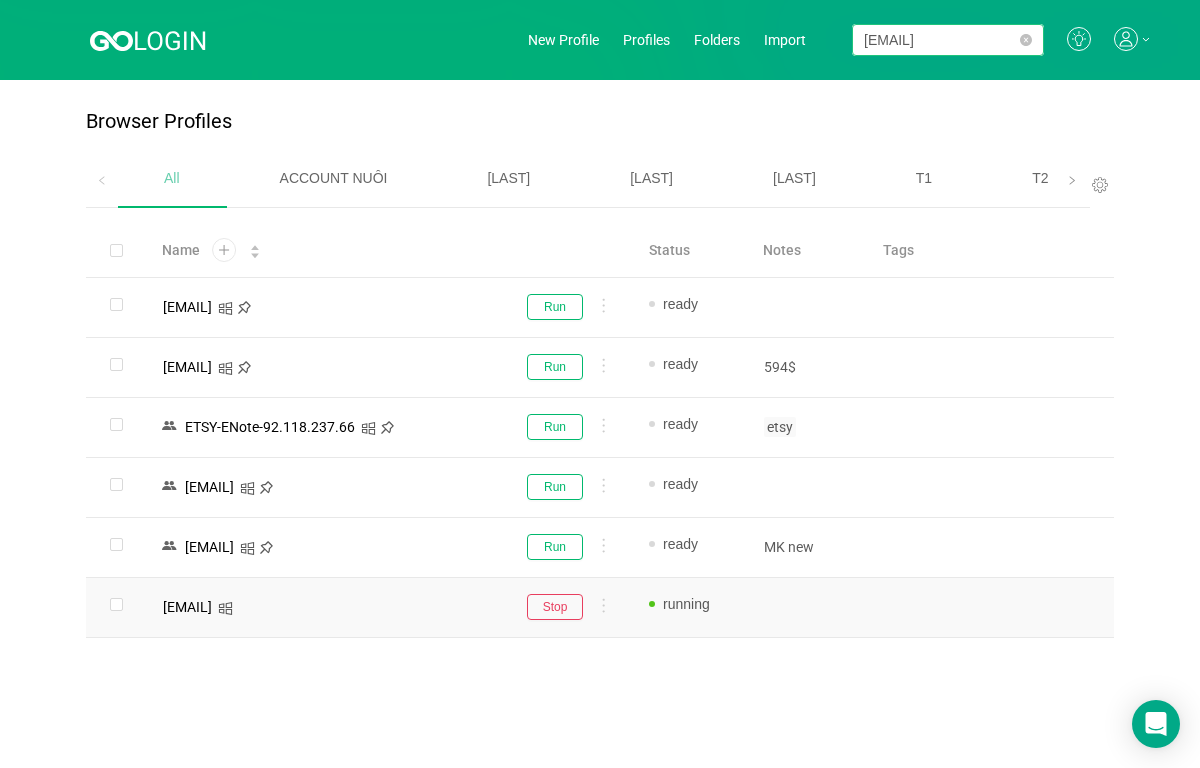 click at bounding box center [1026, 40] 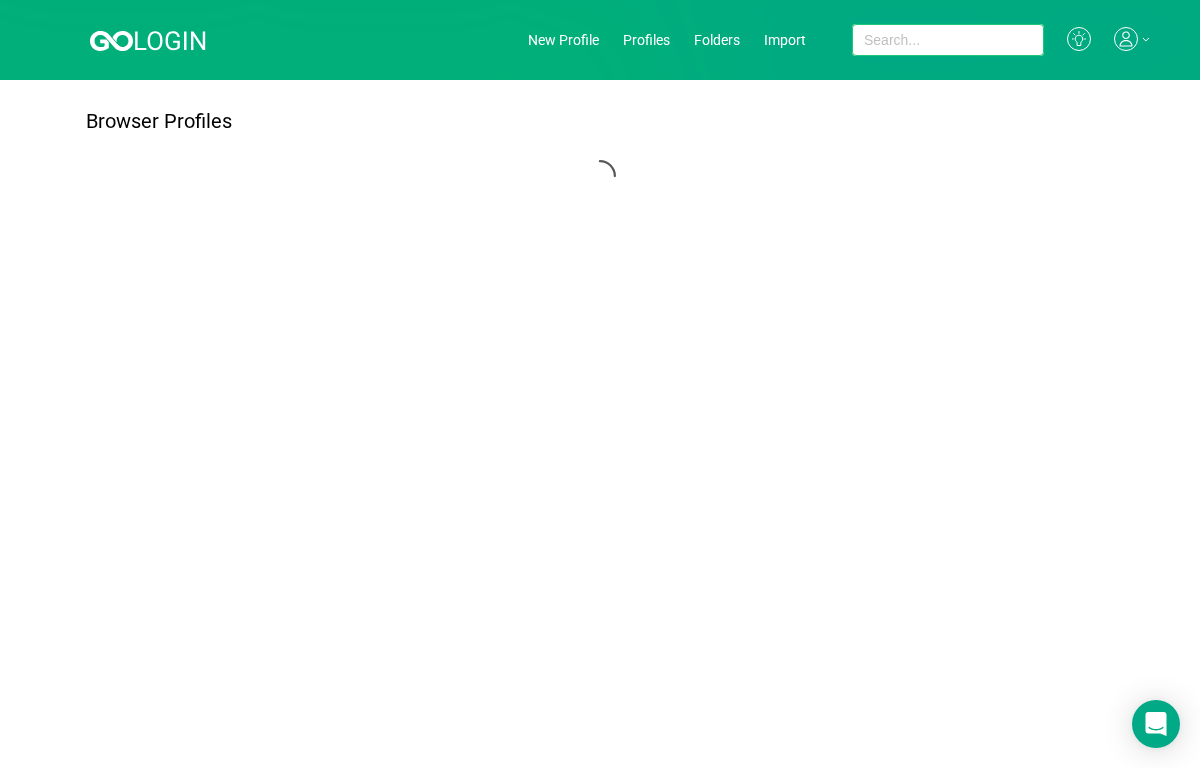 paste on "[EMAIL]" 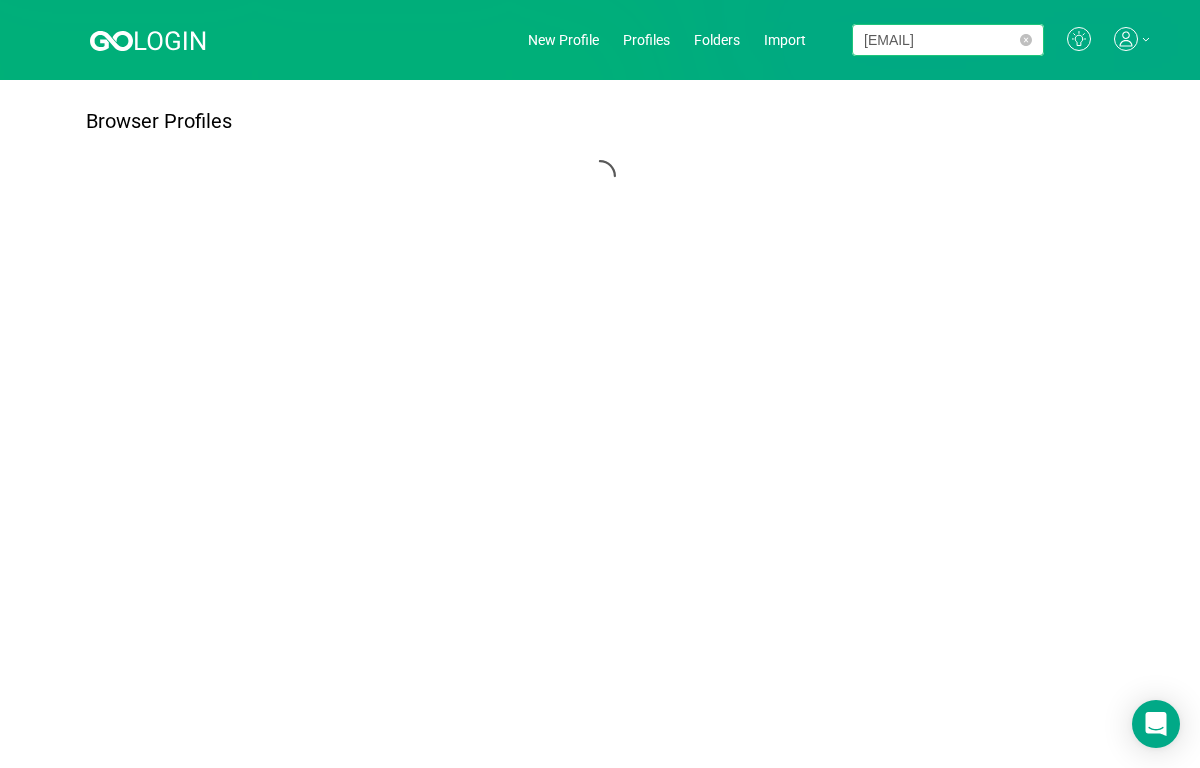 scroll, scrollTop: 0, scrollLeft: 51, axis: horizontal 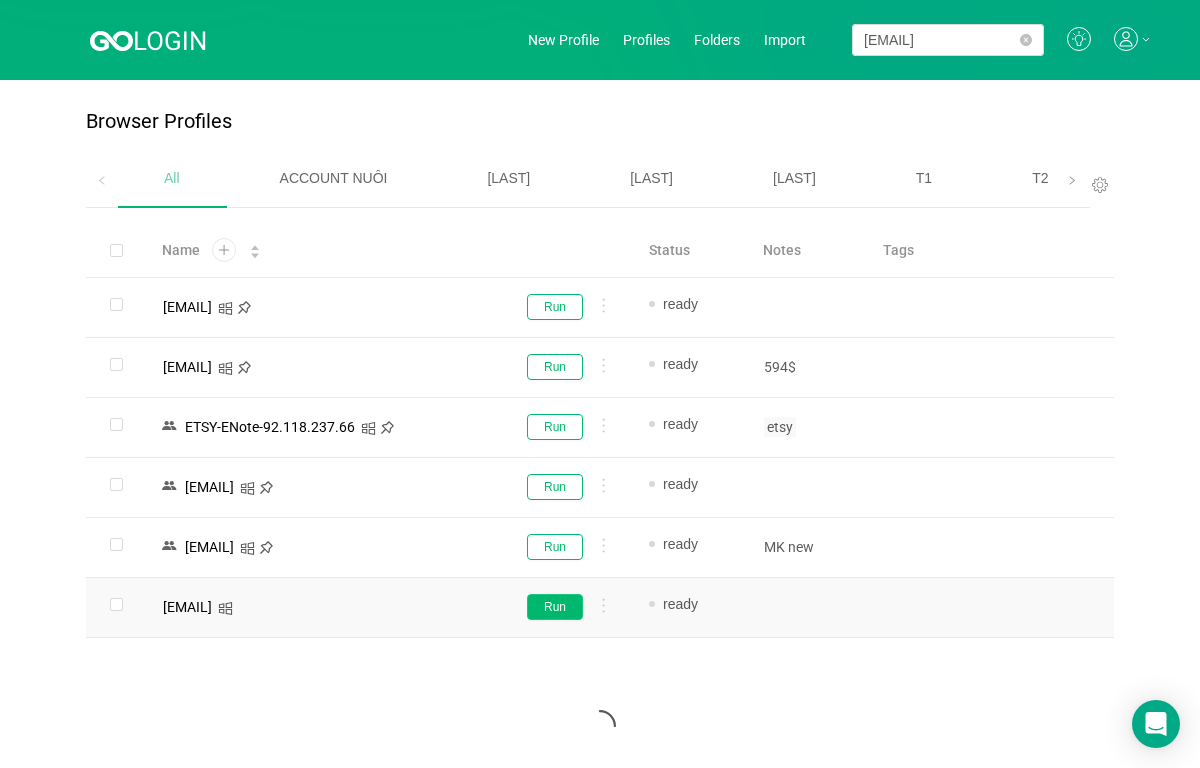 click on "Run" at bounding box center [555, 307] 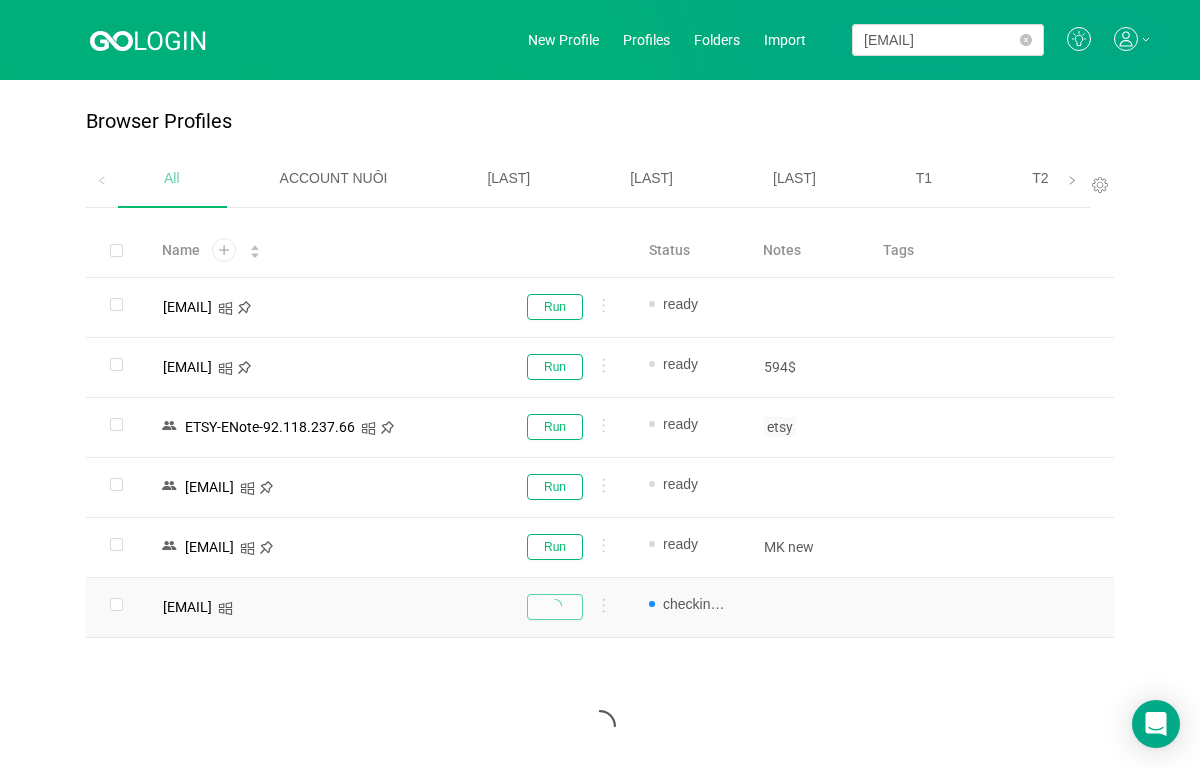 scroll, scrollTop: 0, scrollLeft: 0, axis: both 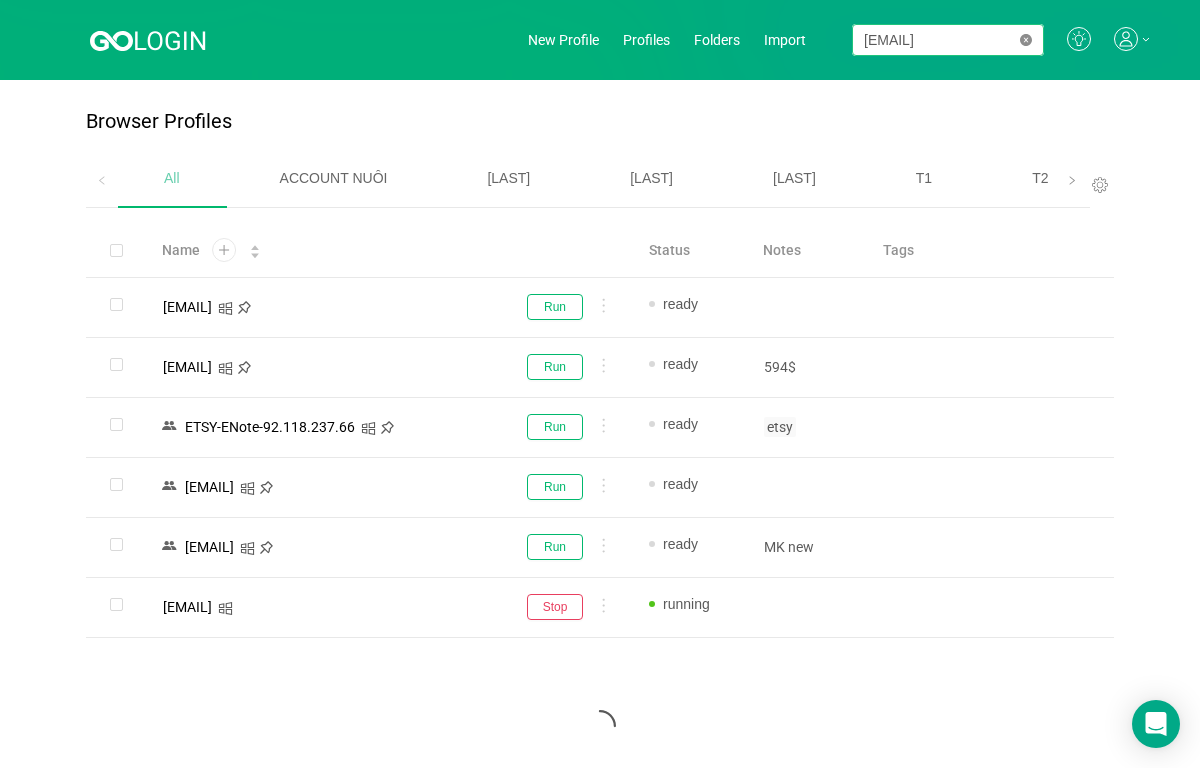 click at bounding box center (1026, 40) 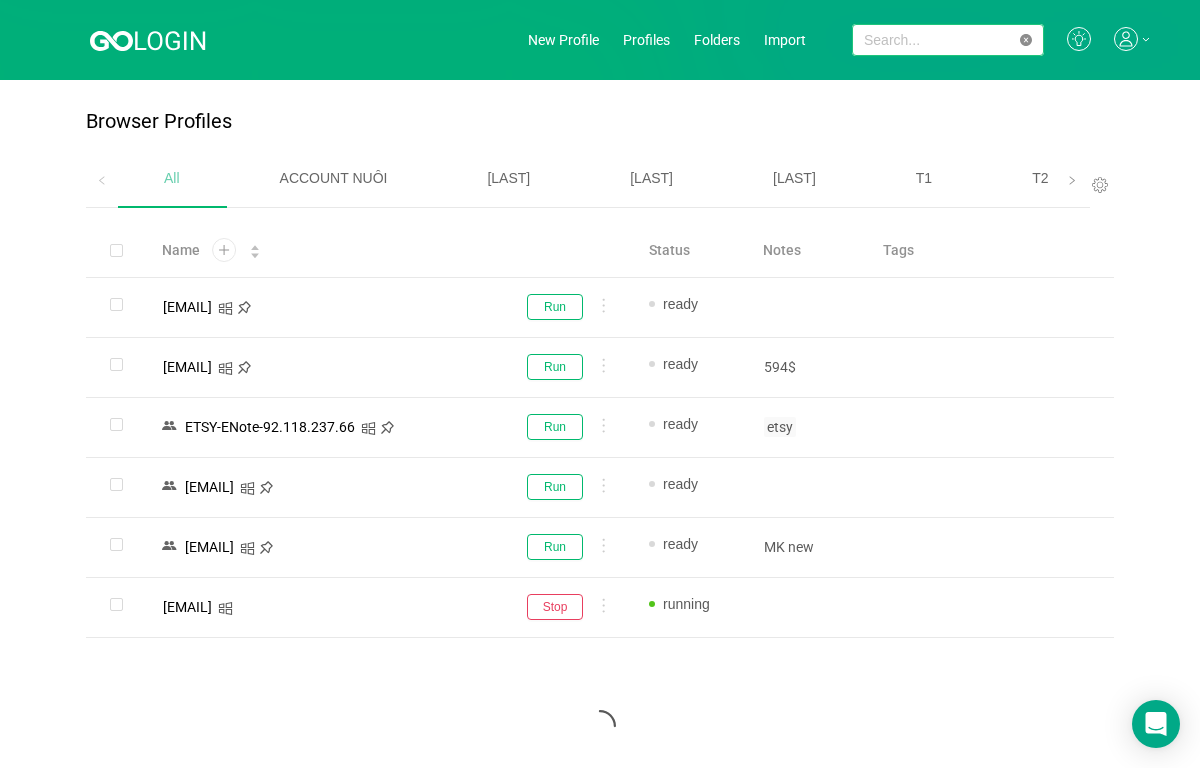 paste on "[EMAIL]" 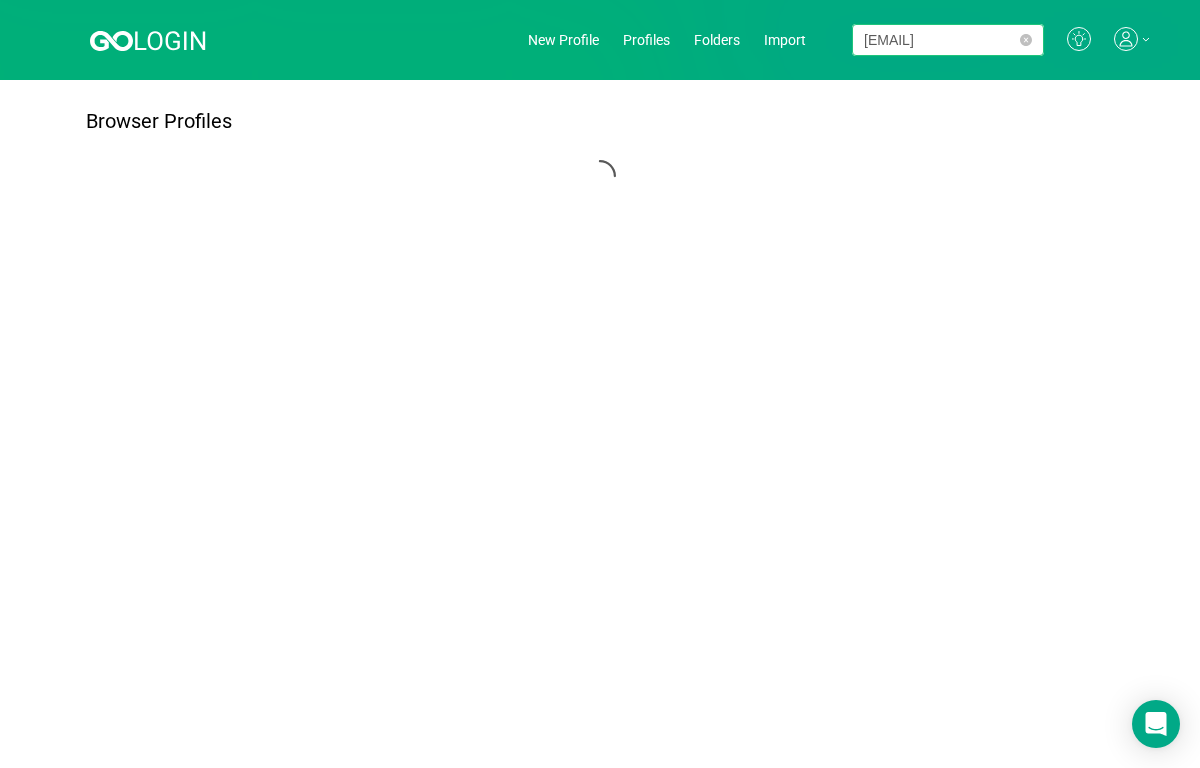 scroll, scrollTop: 0, scrollLeft: 51, axis: horizontal 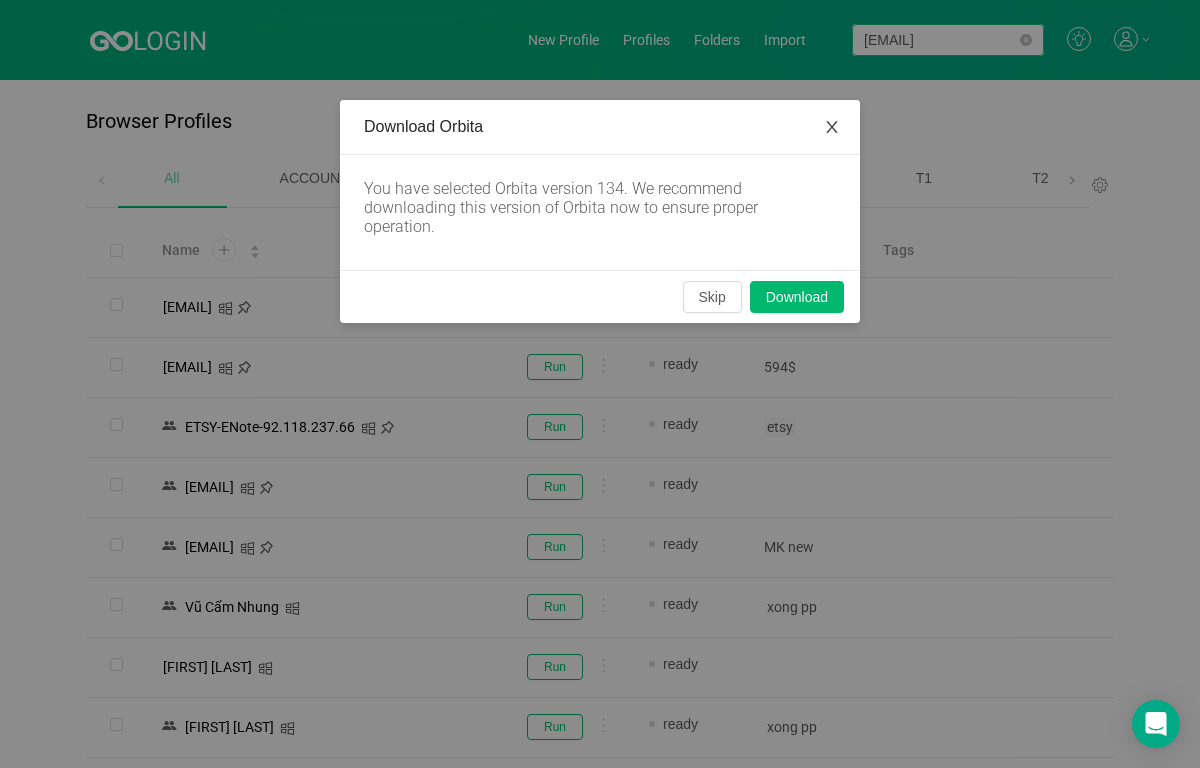 click at bounding box center [832, 127] 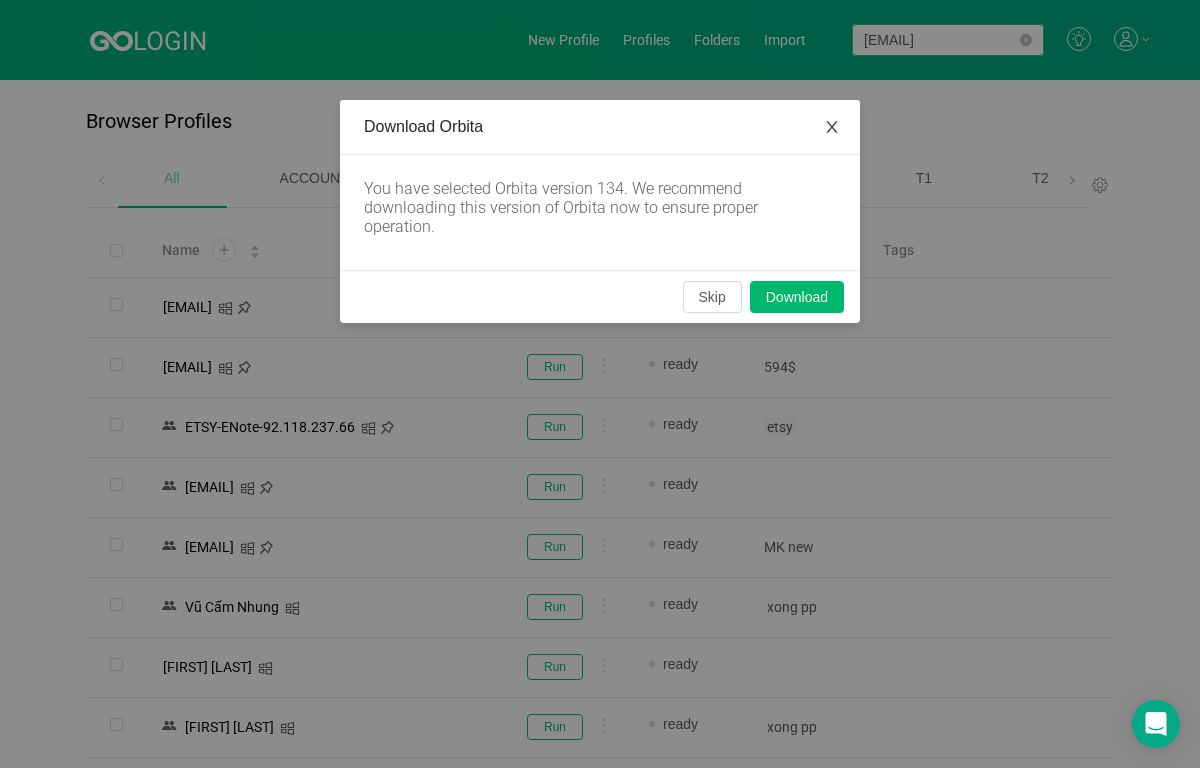 click at bounding box center [832, 127] 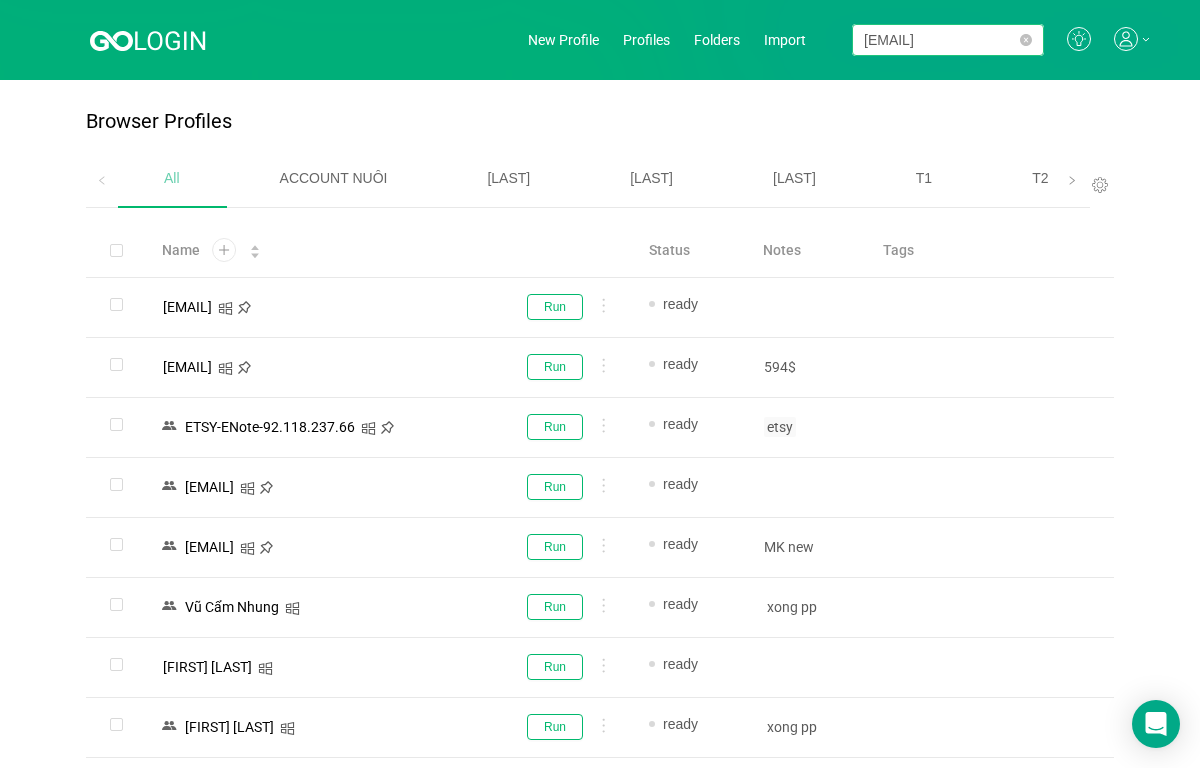scroll, scrollTop: 0, scrollLeft: 0, axis: both 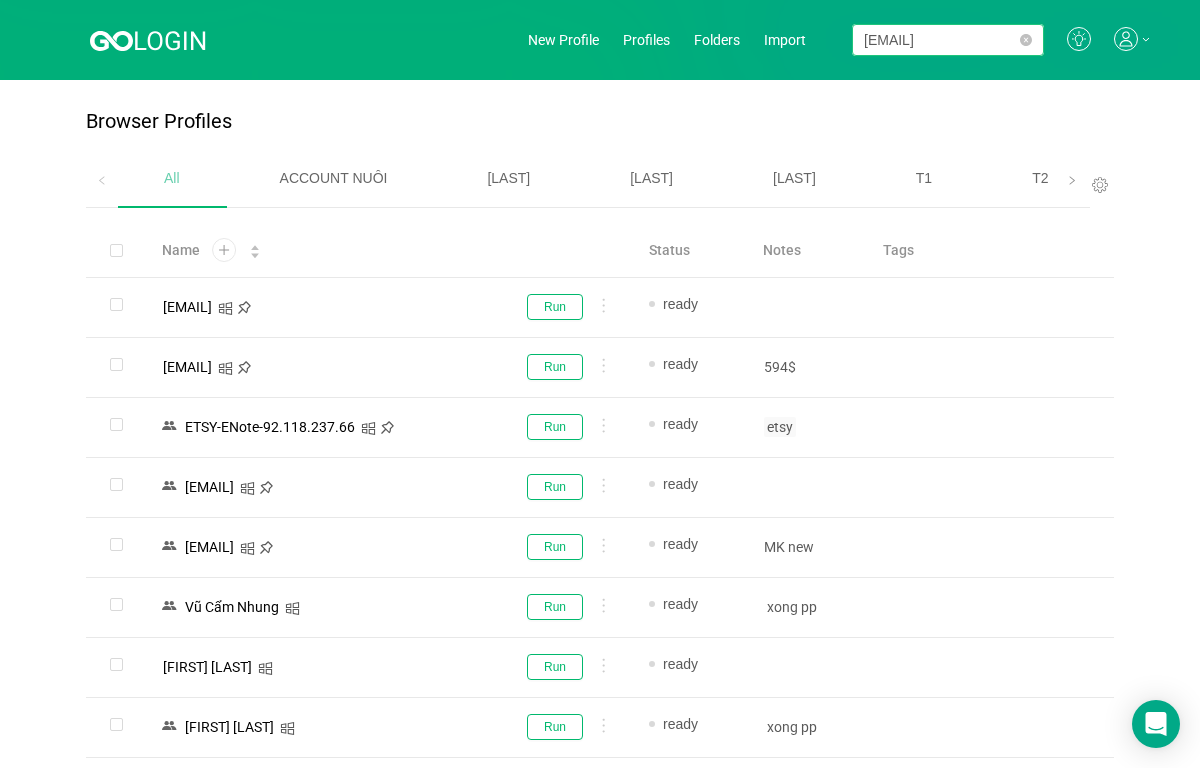 click on "[EMAIL]" at bounding box center [948, 40] 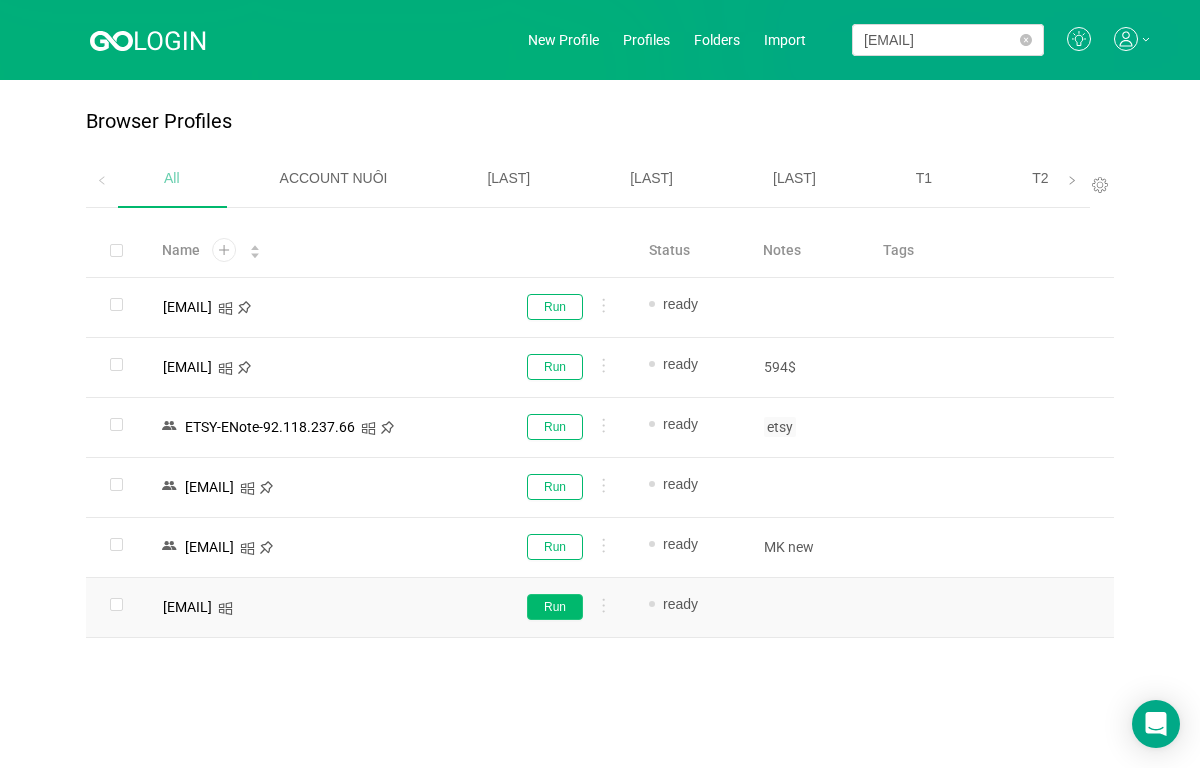 click on "Run" at bounding box center (555, 307) 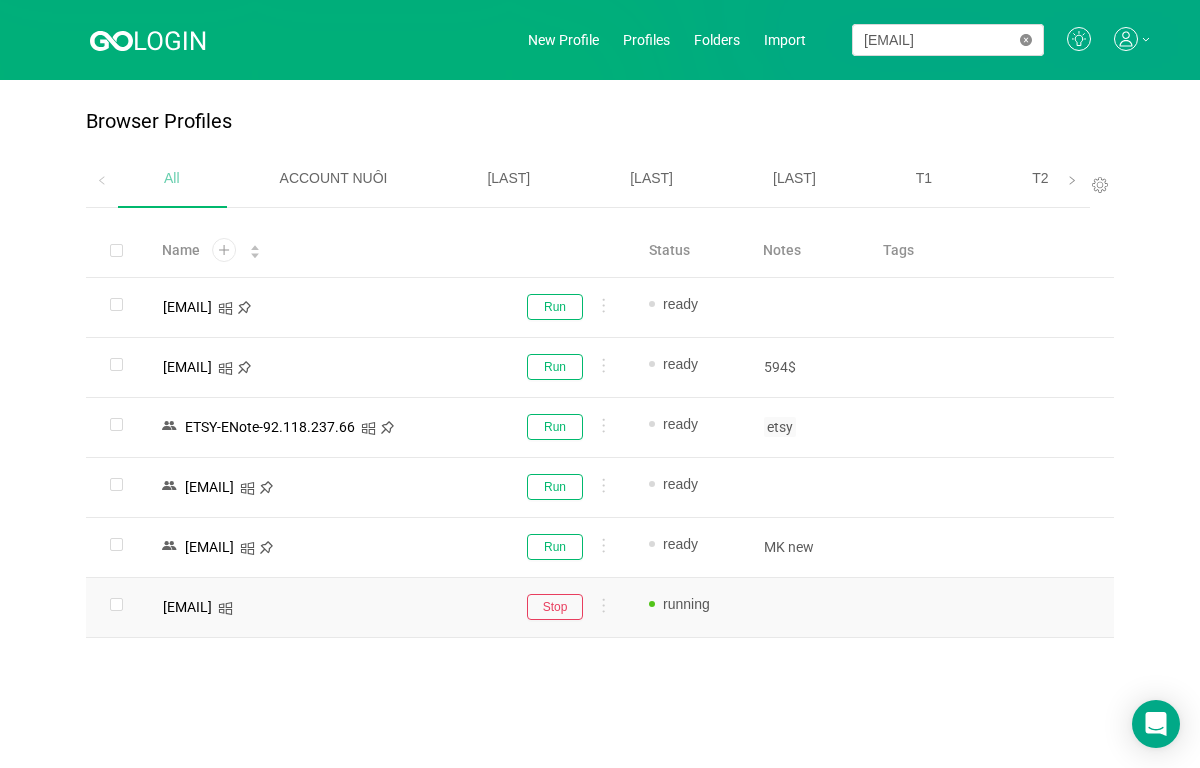 click at bounding box center (1026, 40) 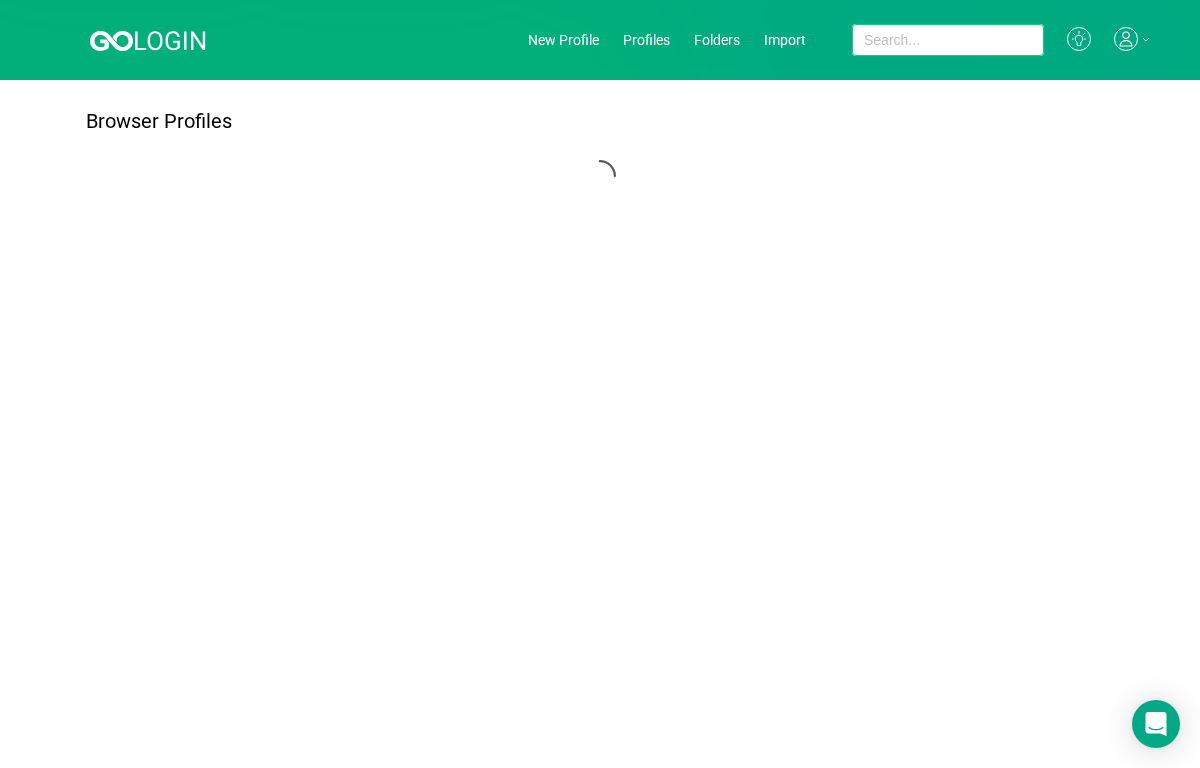 paste on "[EMAIL]" 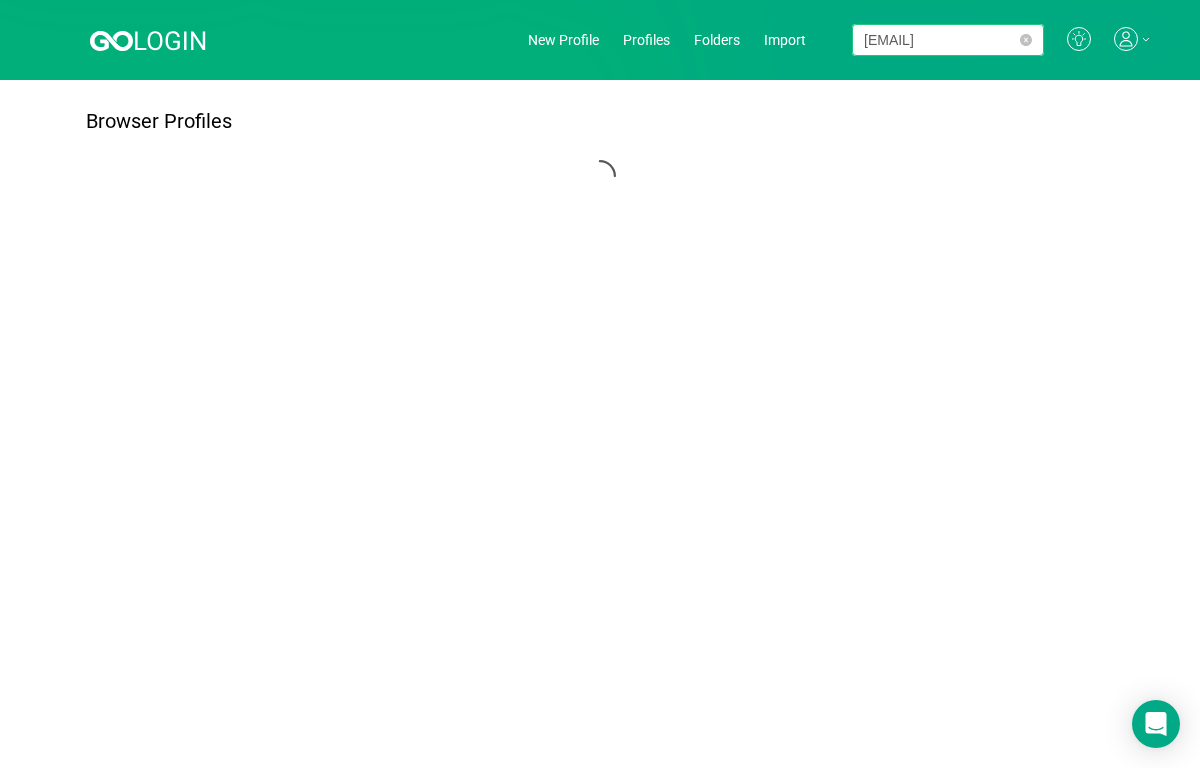 scroll, scrollTop: 0, scrollLeft: 51, axis: horizontal 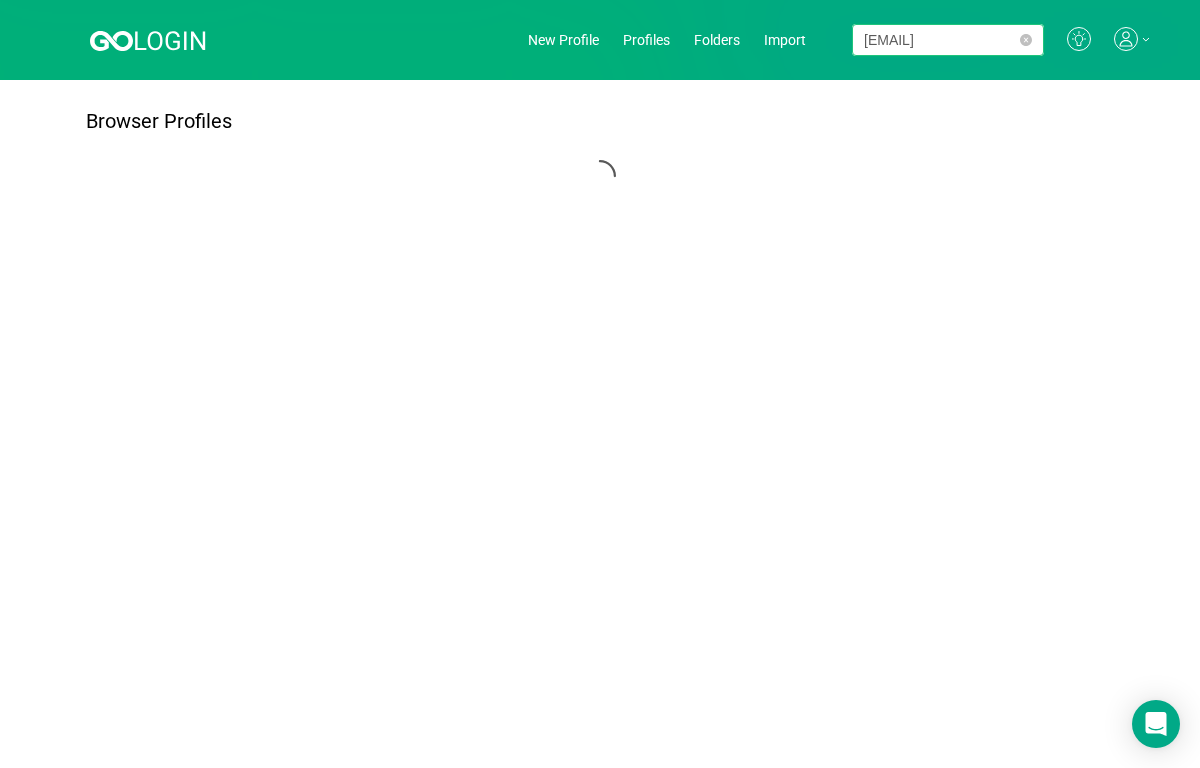 type on "[EMAIL]" 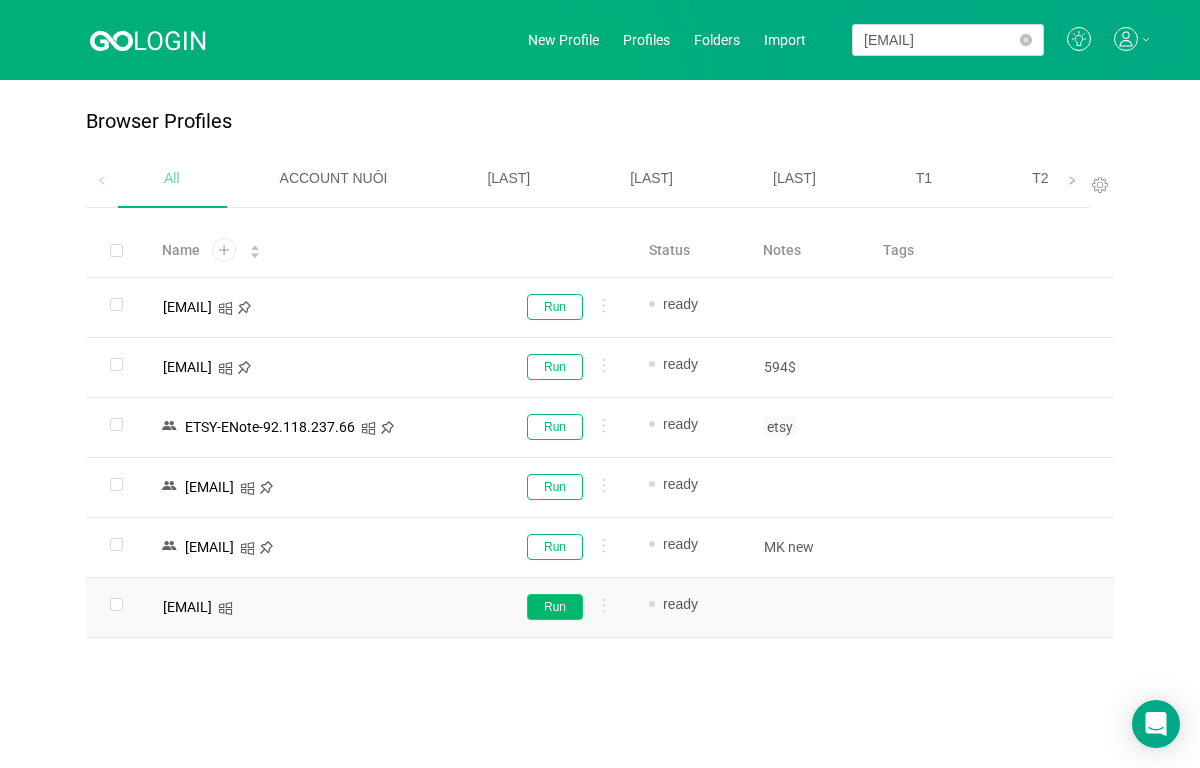 click on "Run" at bounding box center (555, 307) 